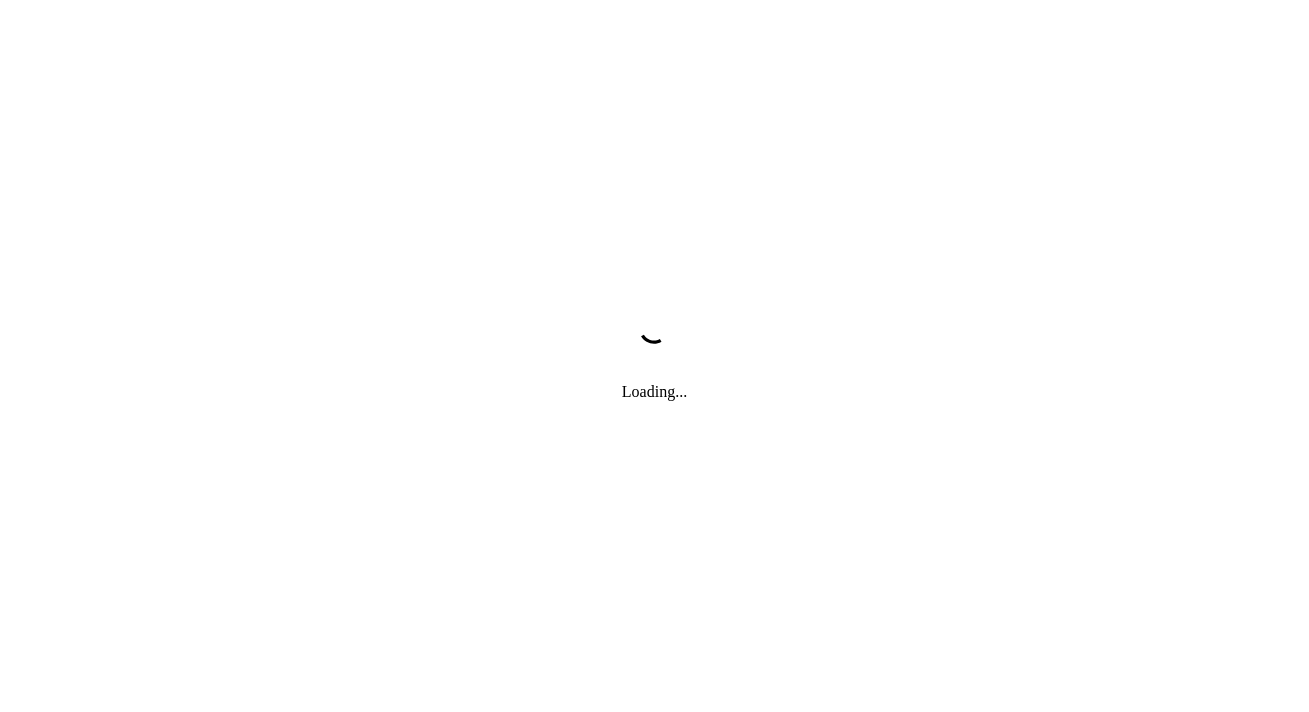 scroll, scrollTop: 0, scrollLeft: 0, axis: both 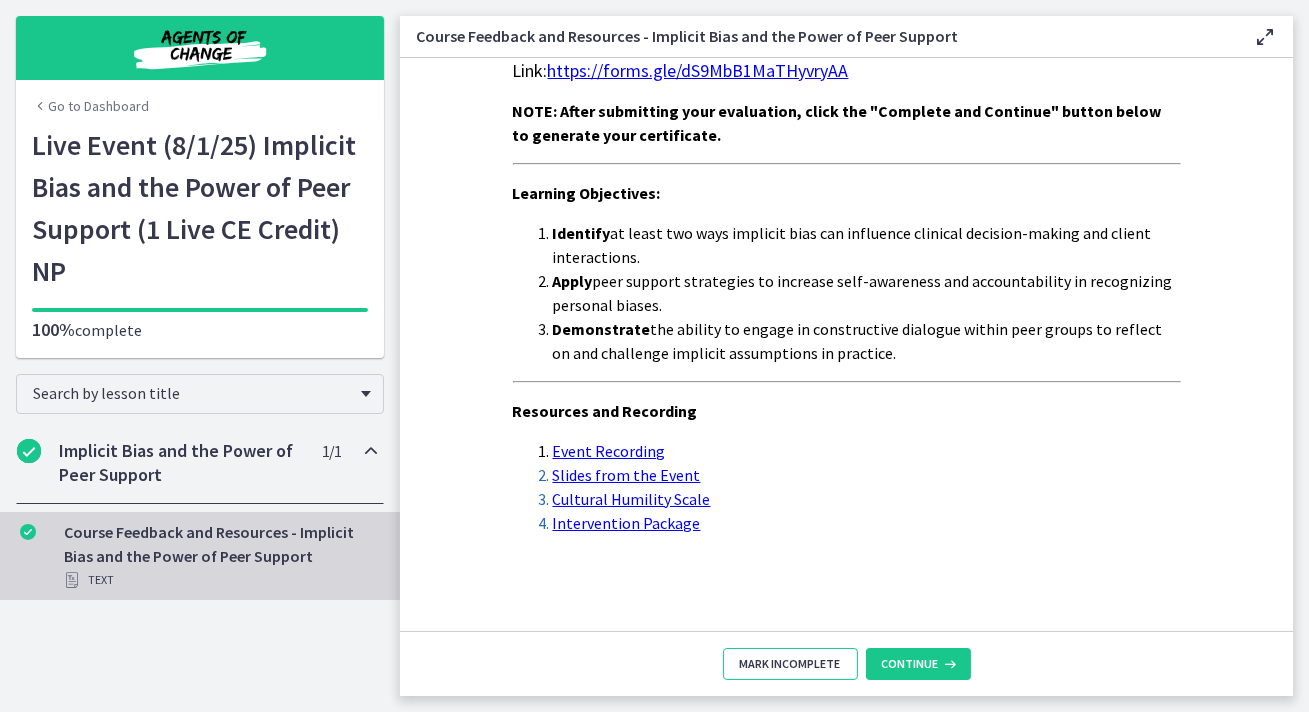 click on "Mark Incomplete" at bounding box center (790, 664) 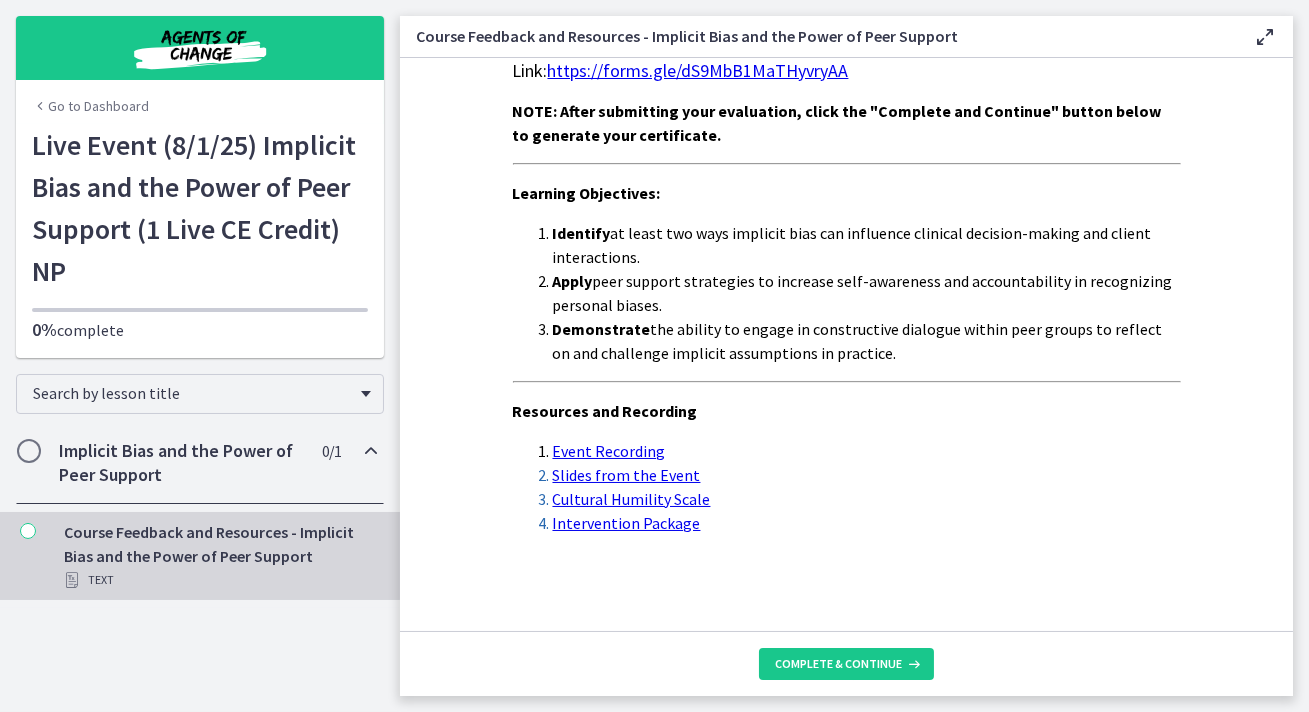 scroll, scrollTop: 0, scrollLeft: 0, axis: both 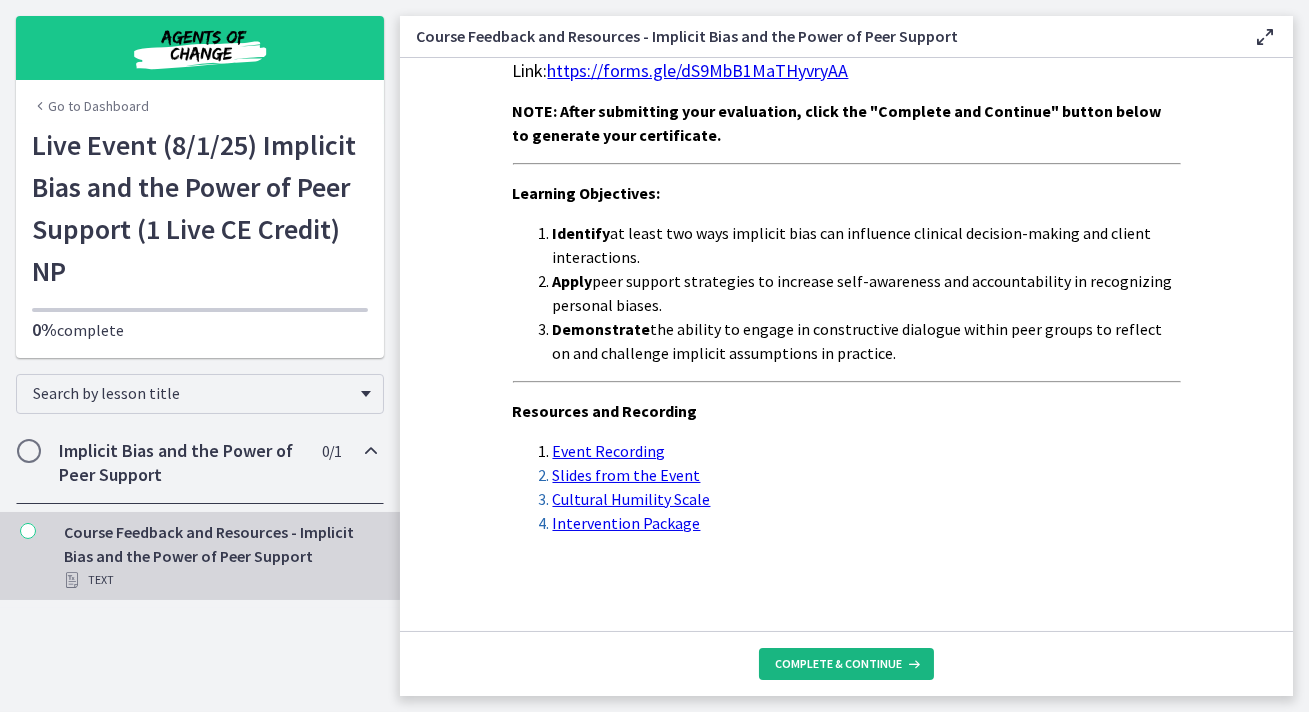 click on "Complete & continue" at bounding box center [838, 664] 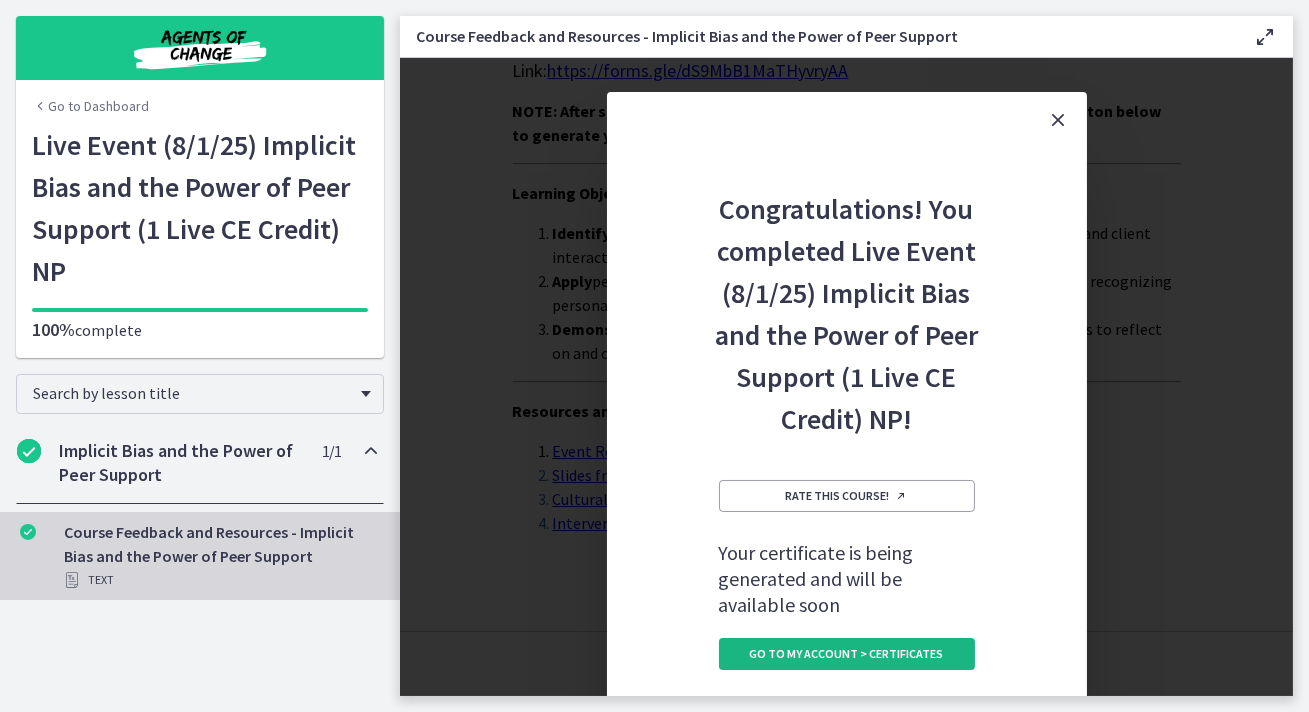 click on "Go to My Account > Certificates" at bounding box center (847, 654) 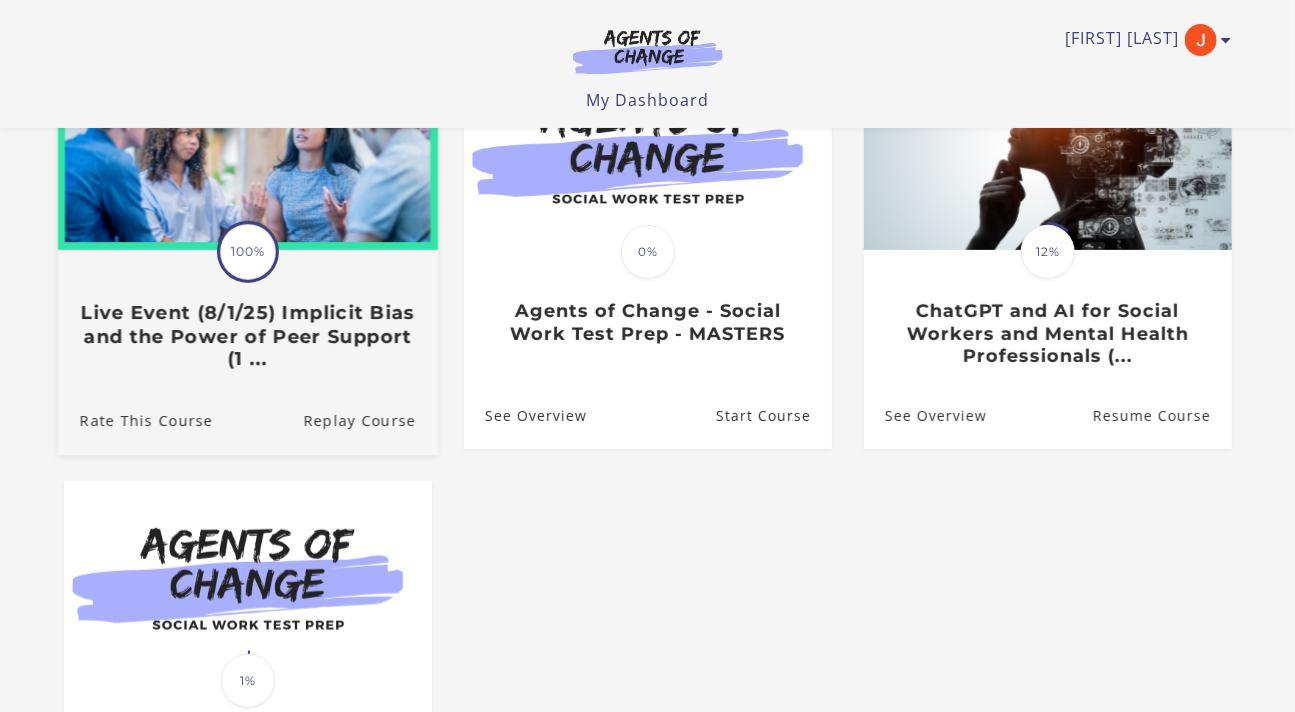 scroll, scrollTop: 257, scrollLeft: 0, axis: vertical 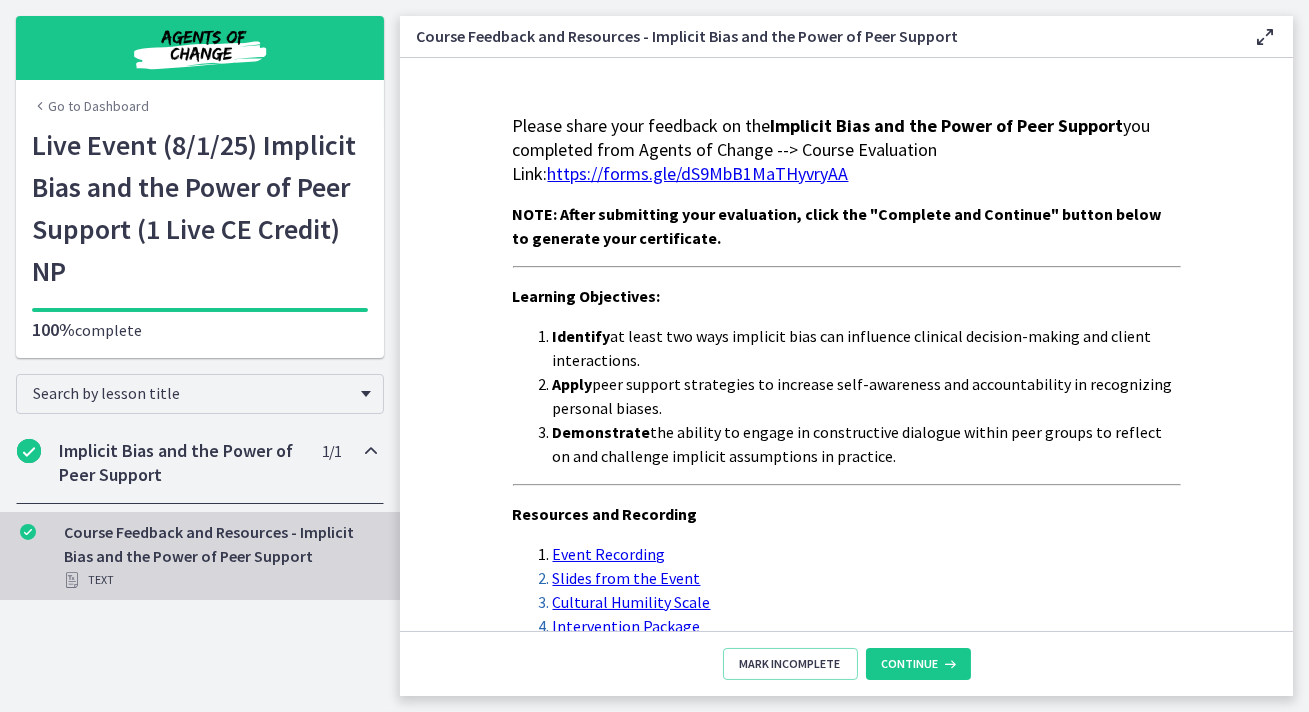 click on "https://forms.gle/dS9MbB1MaTHyvryAA" at bounding box center (698, 173) 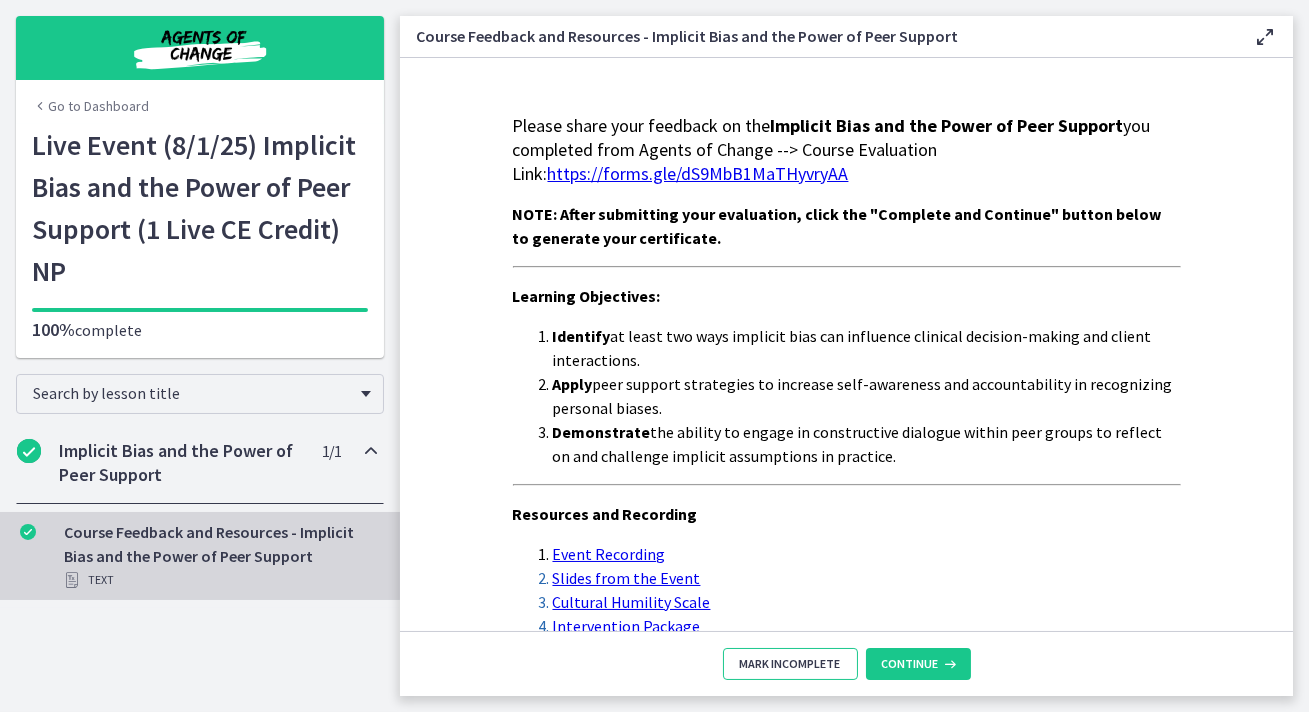 click on "Mark Incomplete" at bounding box center [790, 664] 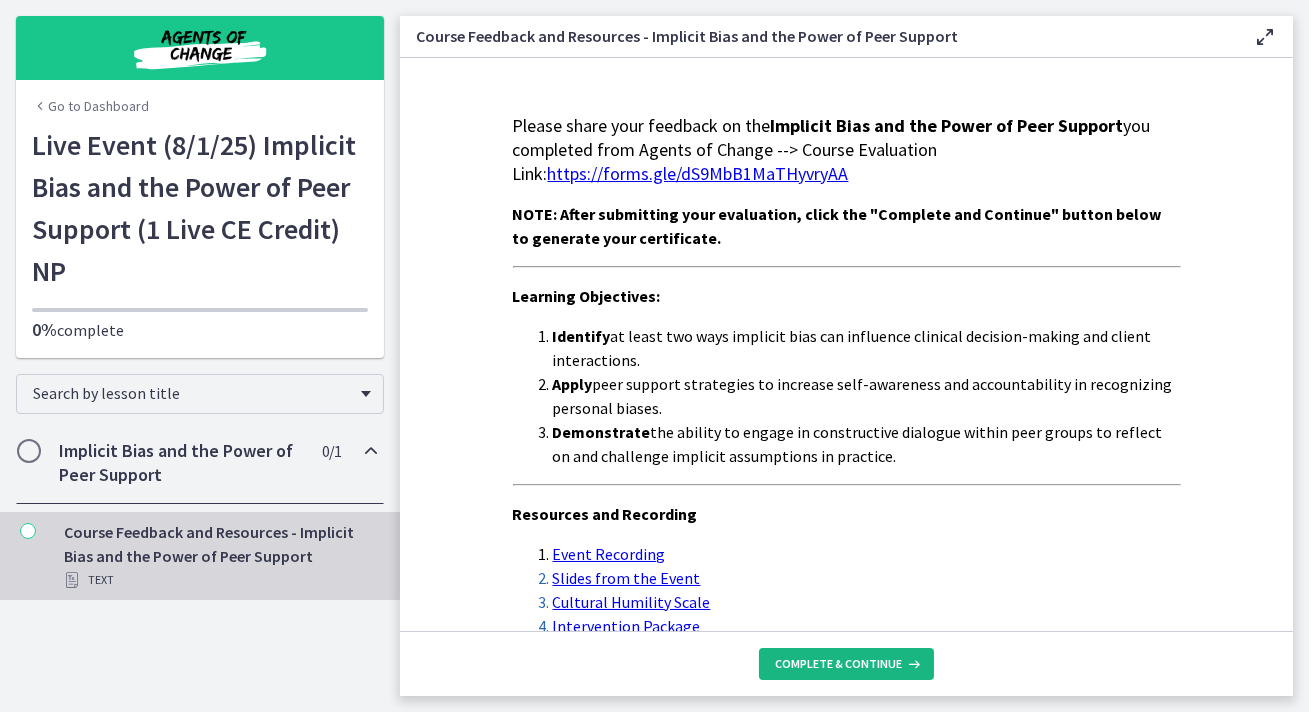 click on "Complete & continue" at bounding box center [838, 664] 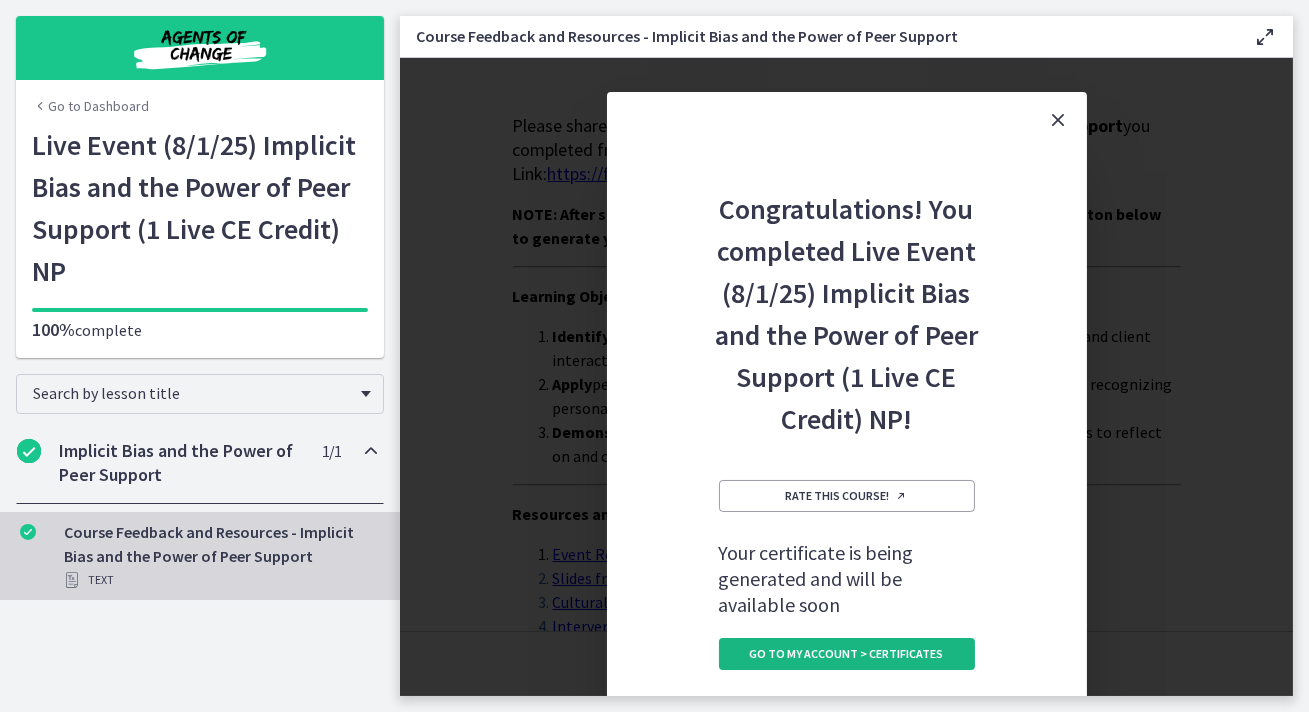 click on "Go to My Account > Certificates" at bounding box center (847, 654) 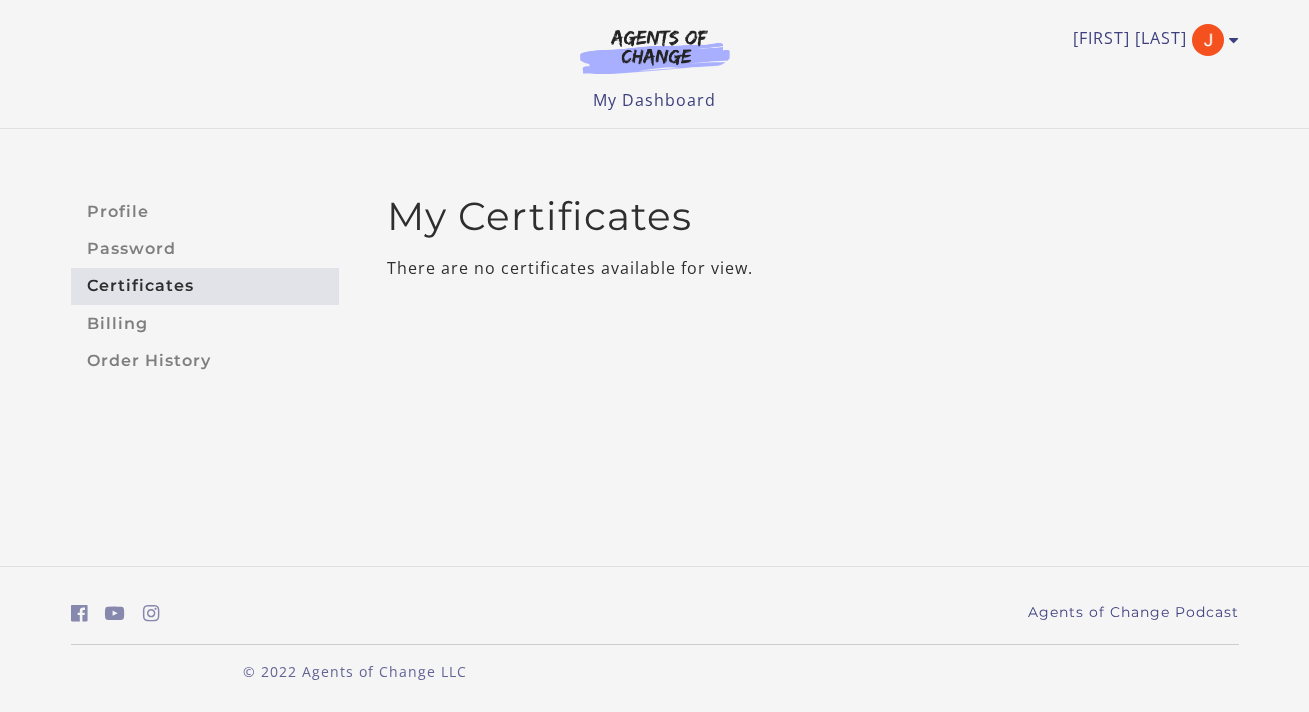 scroll, scrollTop: 0, scrollLeft: 0, axis: both 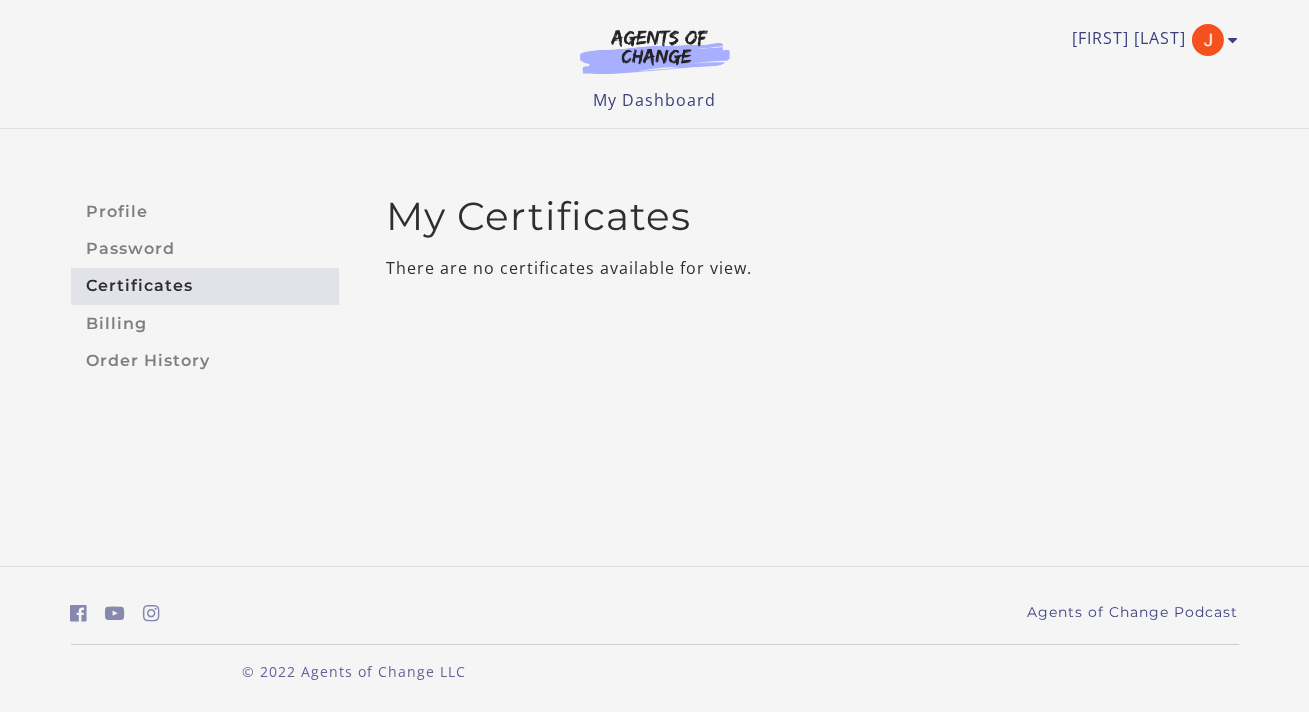 click on "Certificates" at bounding box center (205, 286) 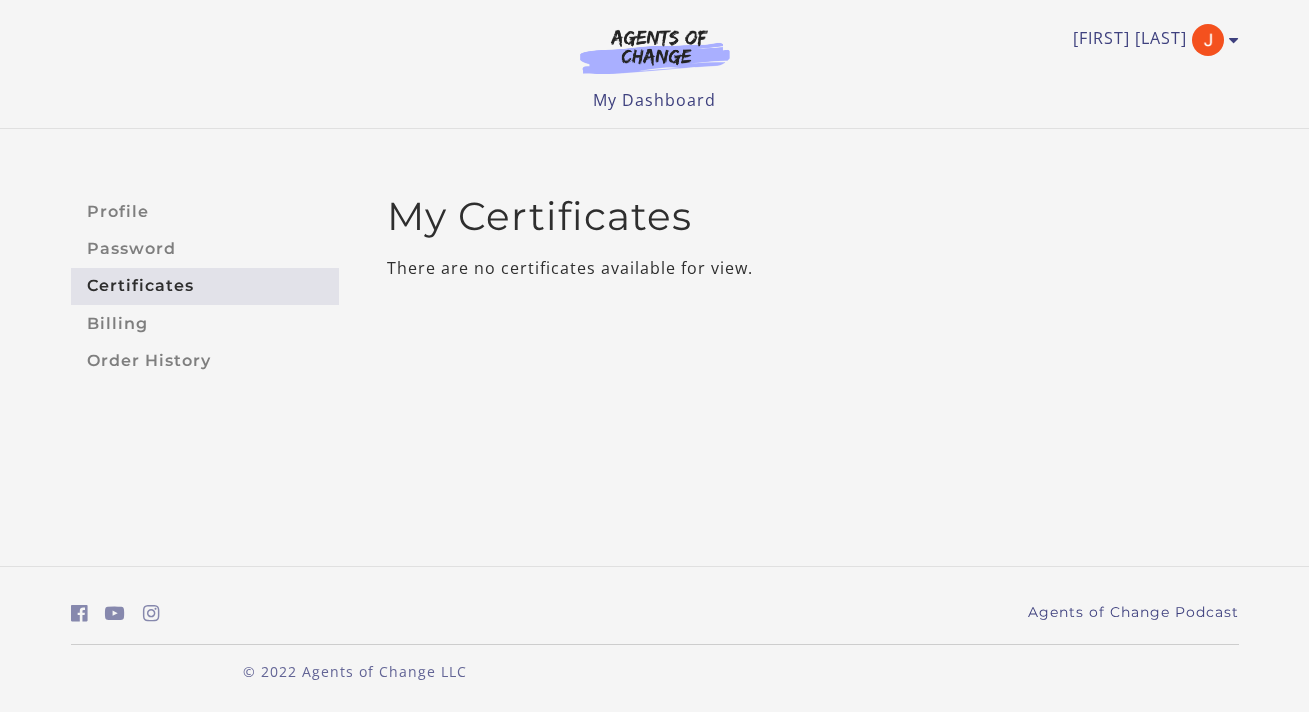 scroll, scrollTop: 0, scrollLeft: 0, axis: both 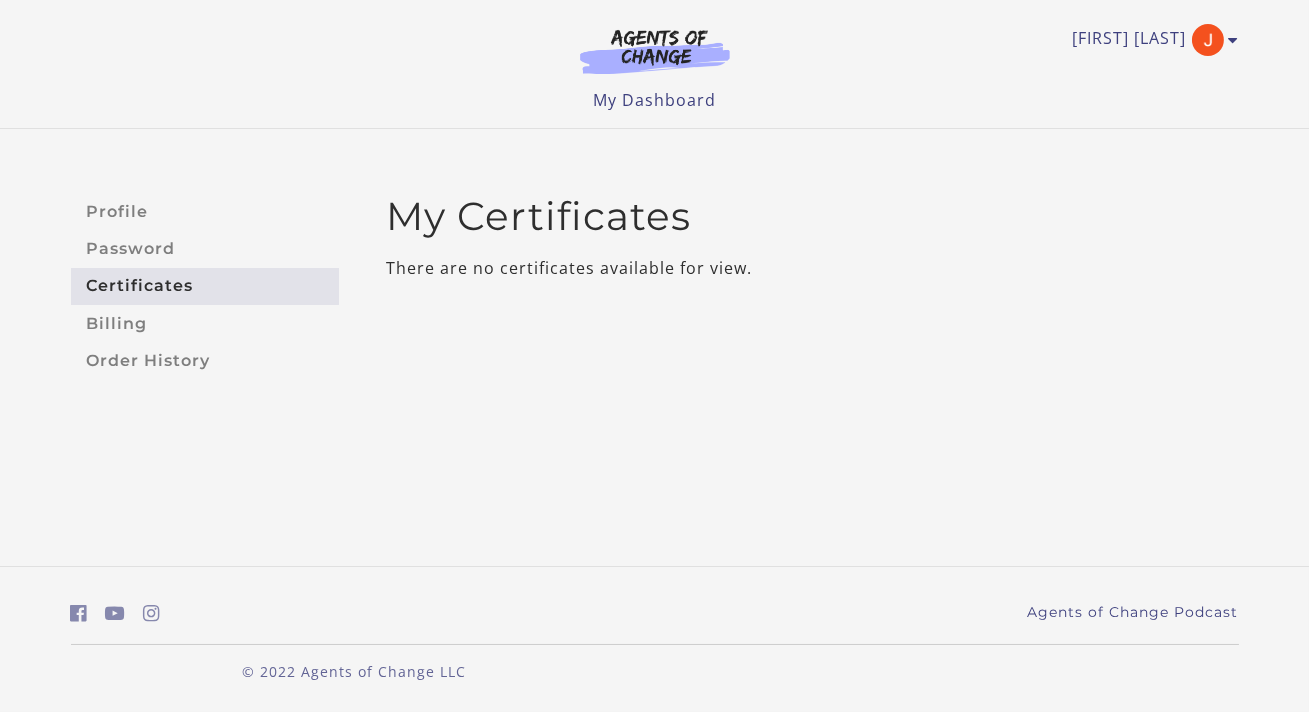 click on "Jessica Z
My Account
Support
Sign Out
Toggle menu
Menu
My Dashboard
My Account
Support
Sign Out" at bounding box center [655, 56] 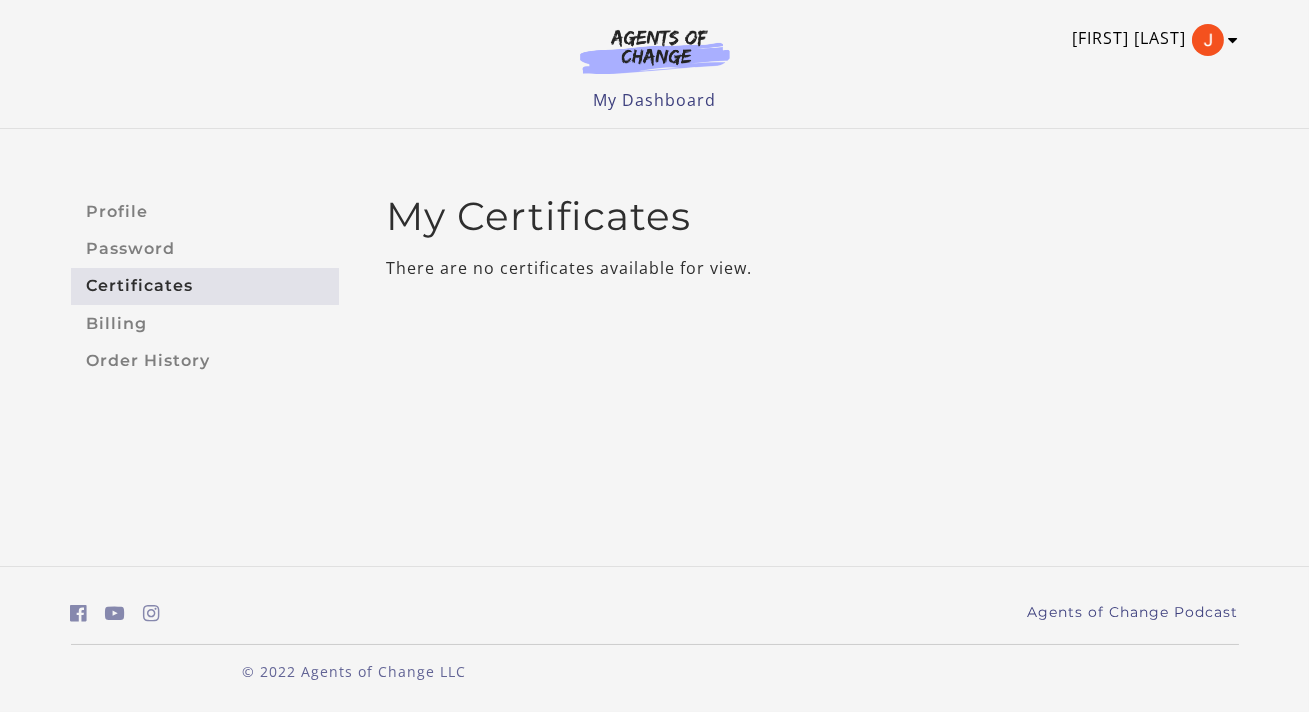 click at bounding box center [1208, 40] 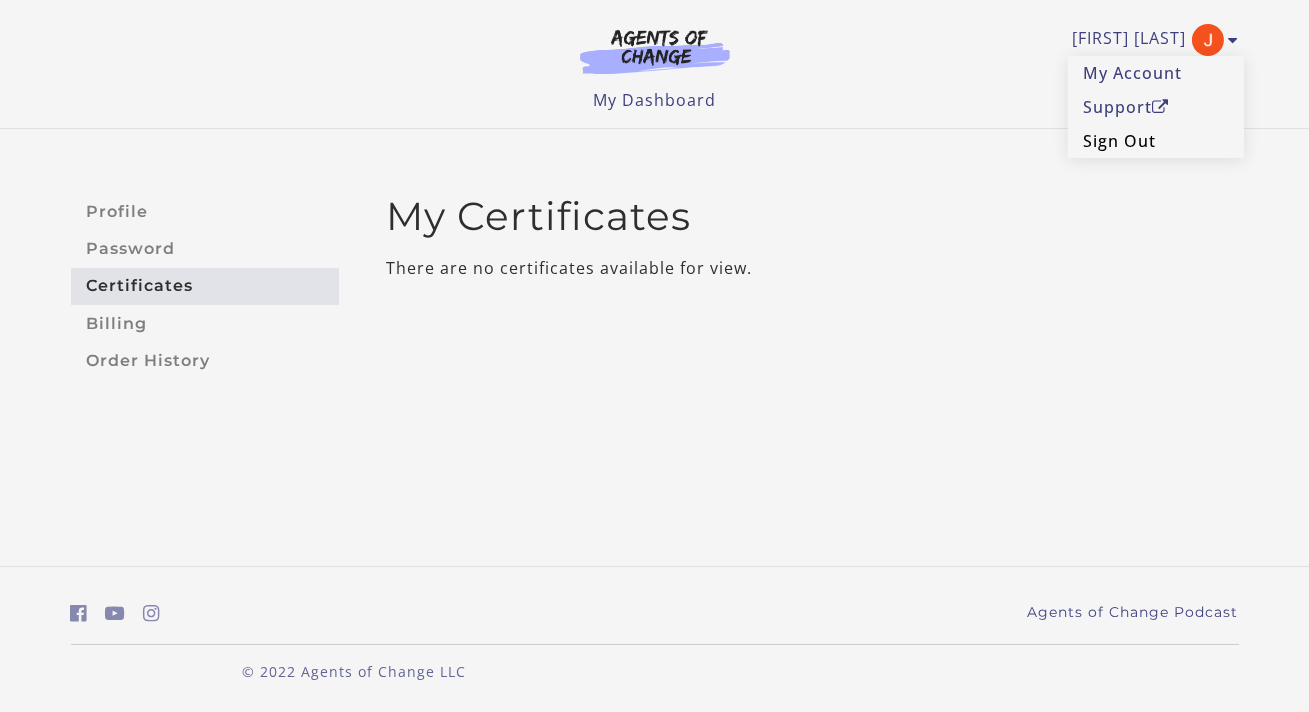 click on "Sign Out" at bounding box center (1156, 141) 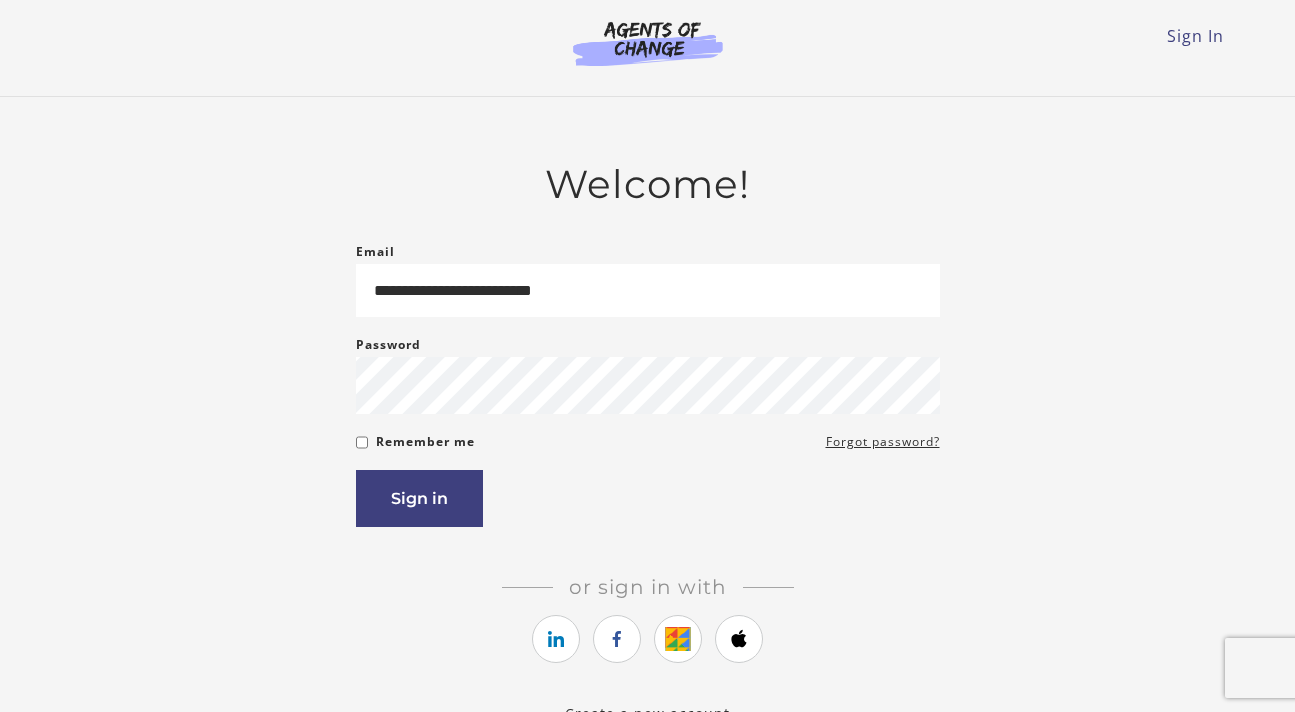 scroll, scrollTop: 0, scrollLeft: 0, axis: both 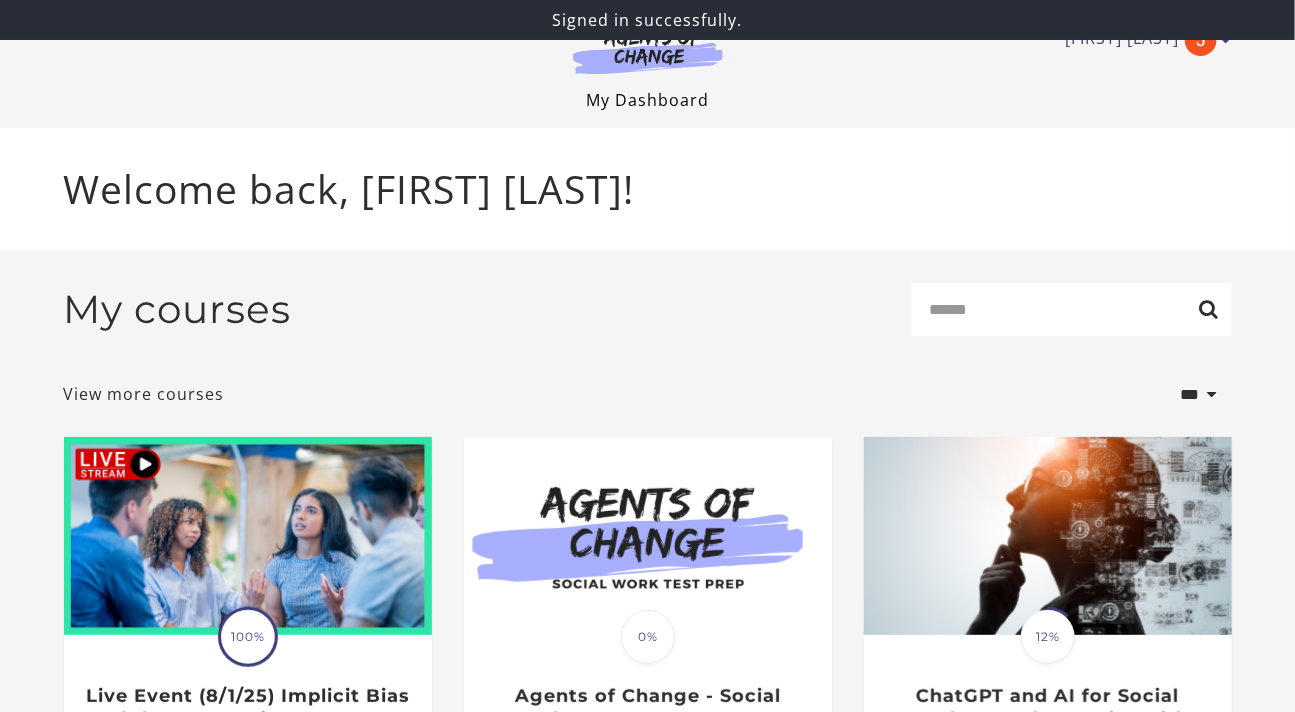 click on "My Dashboard" at bounding box center (647, 100) 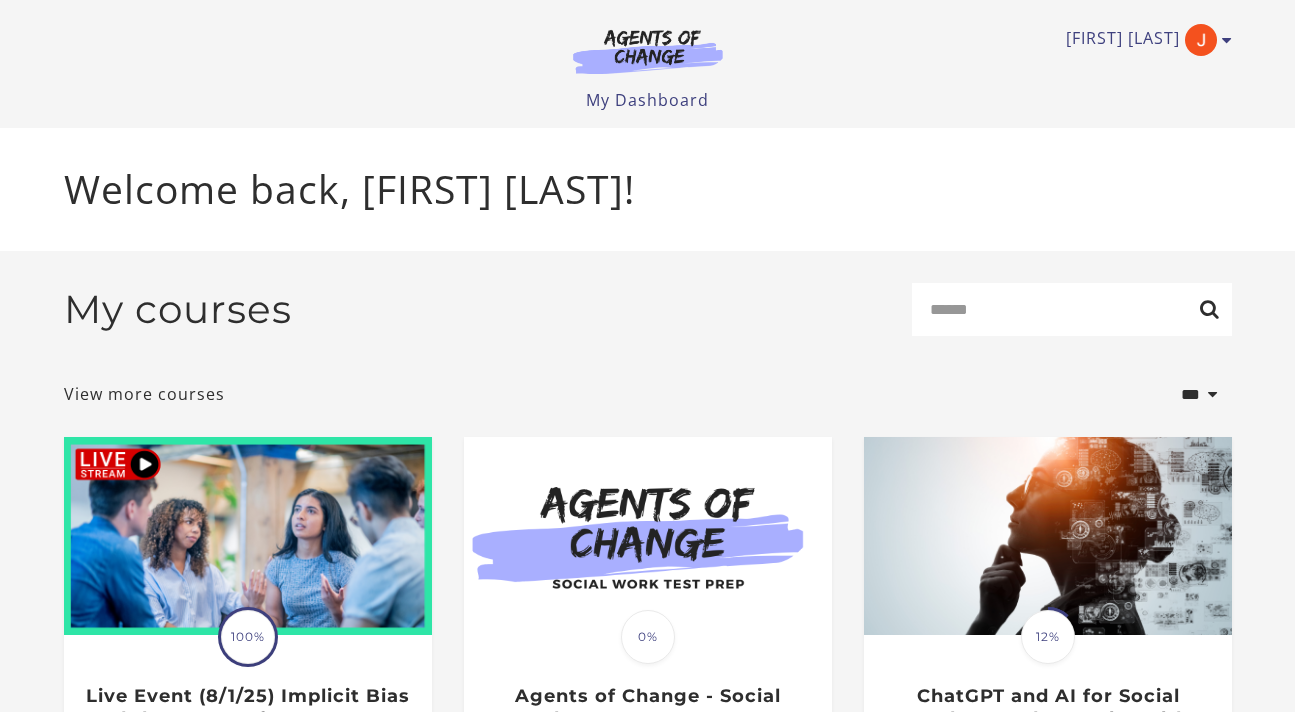 scroll, scrollTop: 0, scrollLeft: 0, axis: both 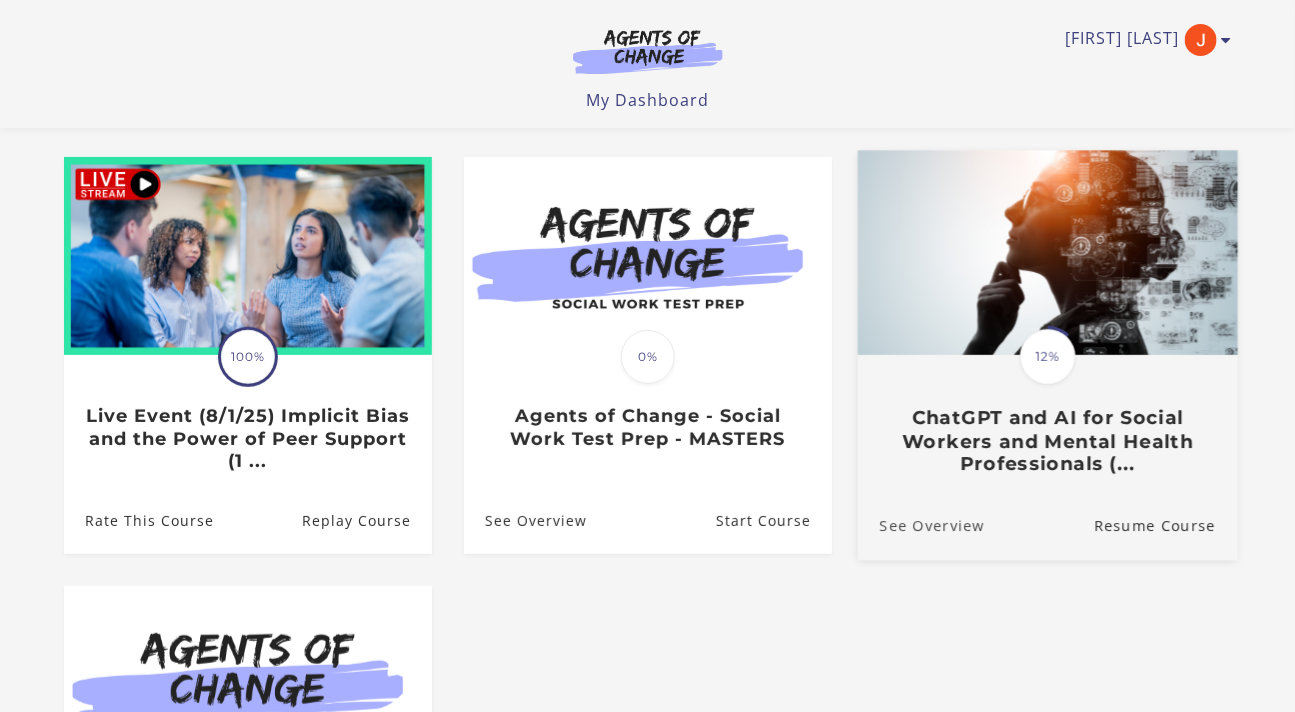 click on "See Overview" at bounding box center [920, 526] 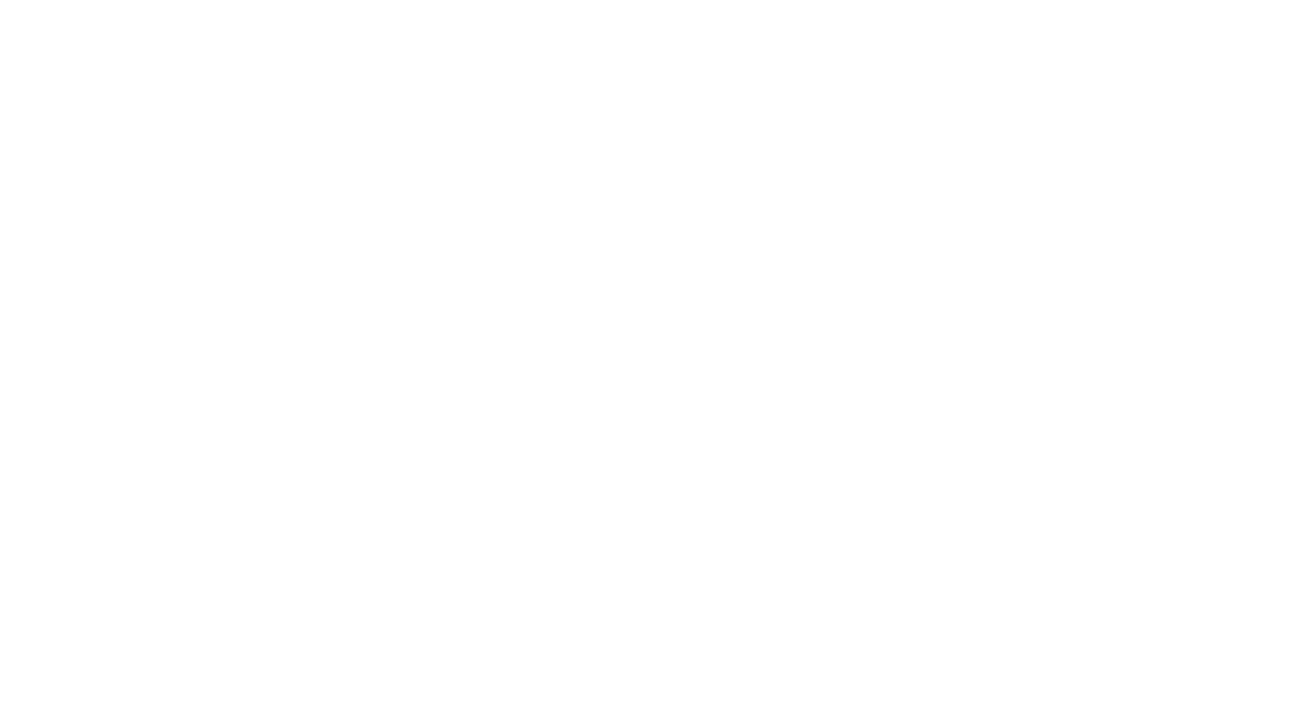 scroll, scrollTop: 0, scrollLeft: 0, axis: both 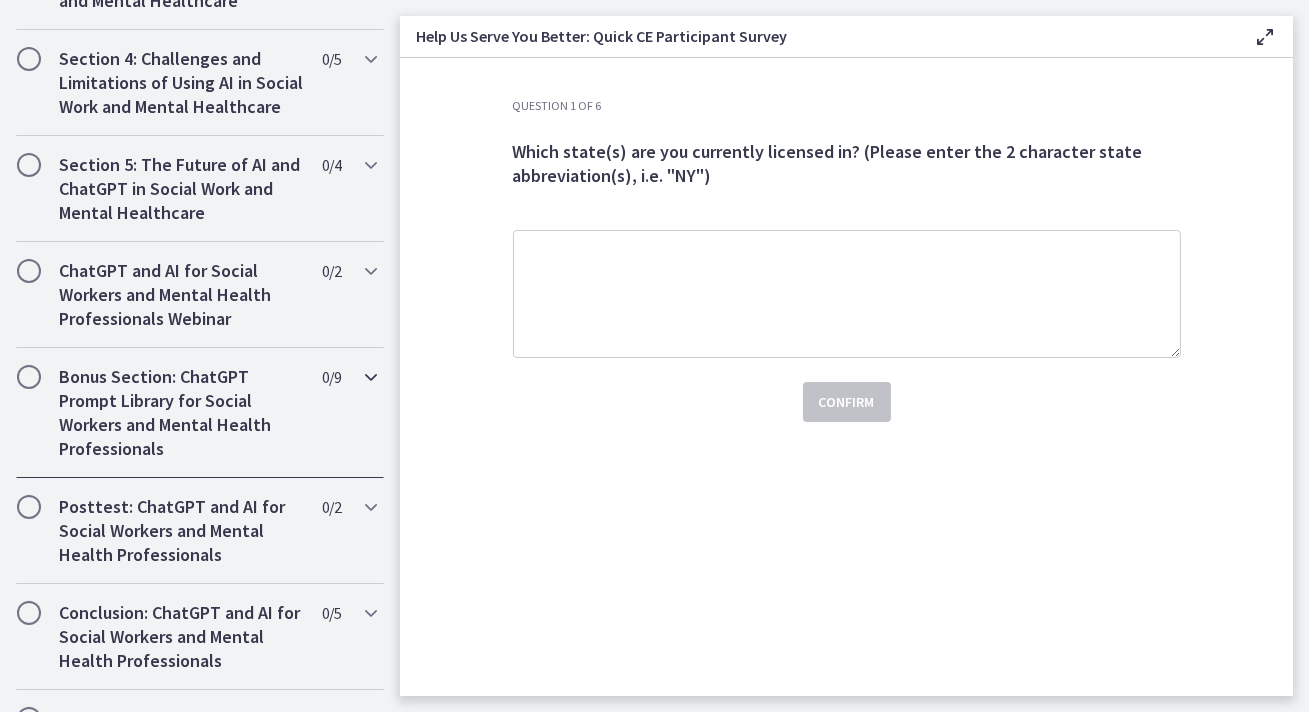 click on "Bonus Section: ChatGPT Prompt Library for Social Workers and Mental Health Professionals" at bounding box center (181, 413) 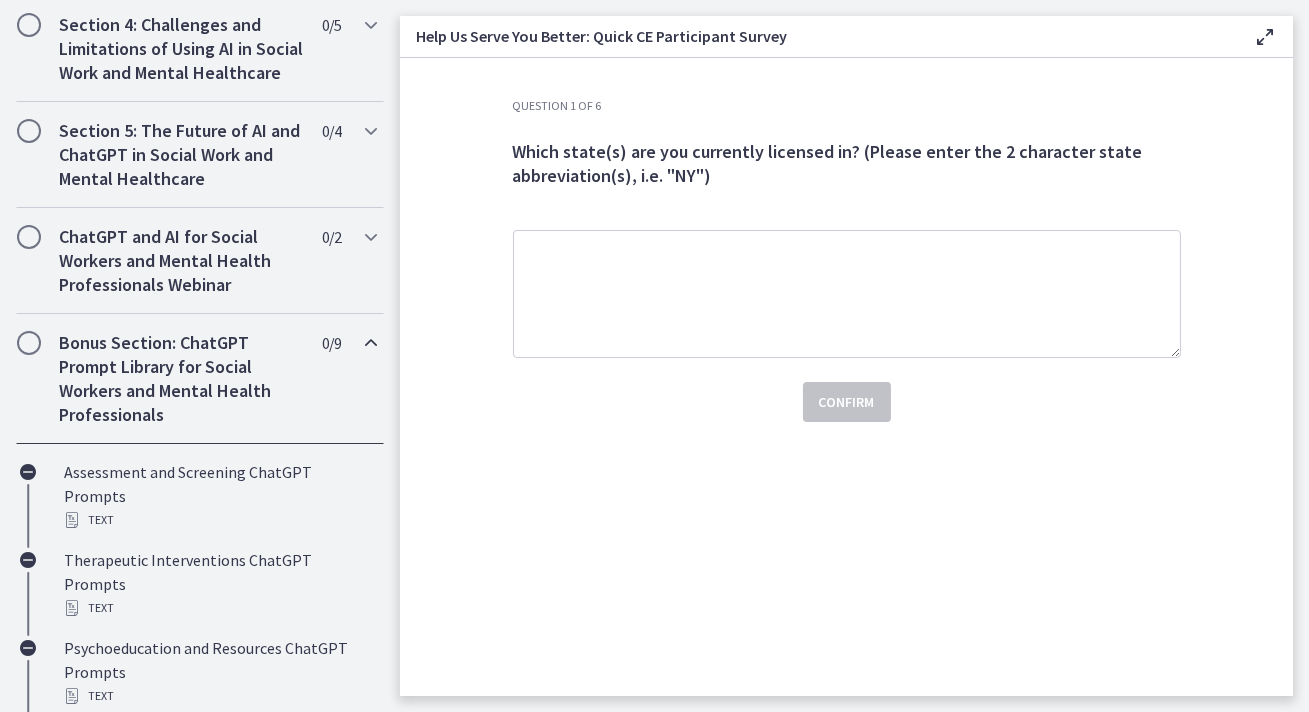 scroll, scrollTop: 769, scrollLeft: 0, axis: vertical 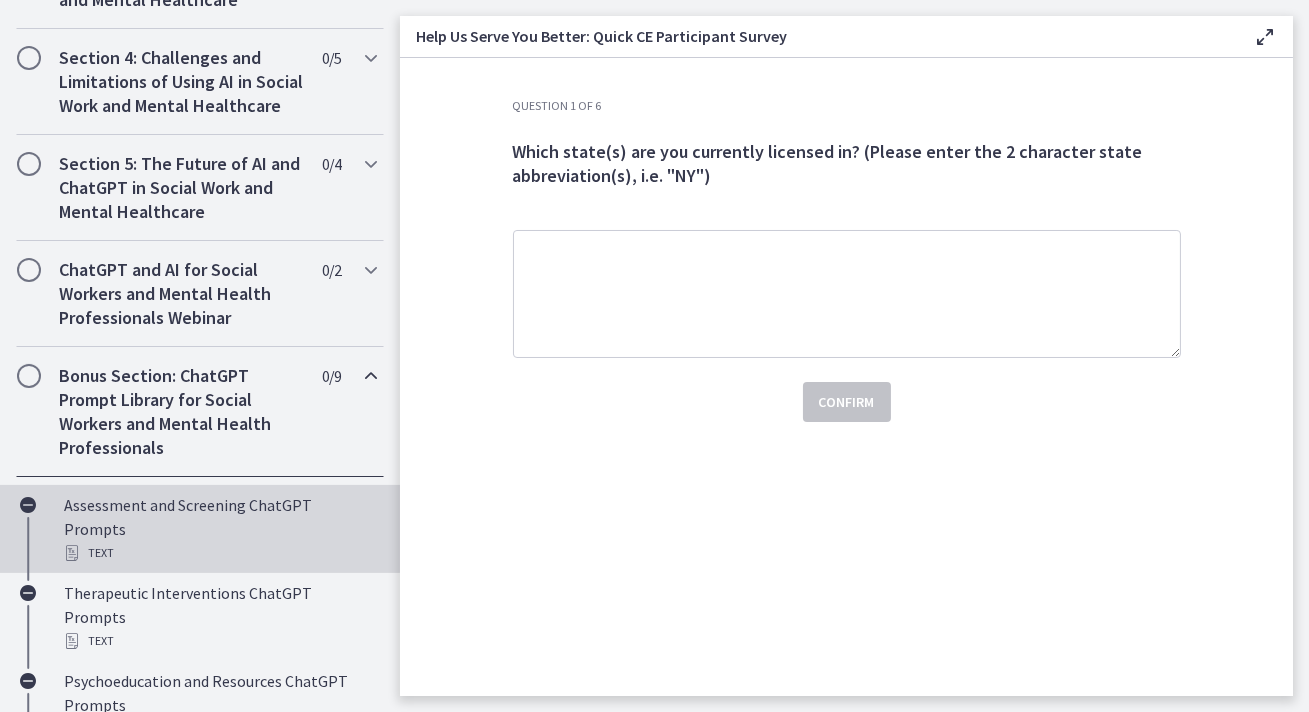 click on "Assessment and Screening ChatGPT Prompts
Text" at bounding box center [220, 529] 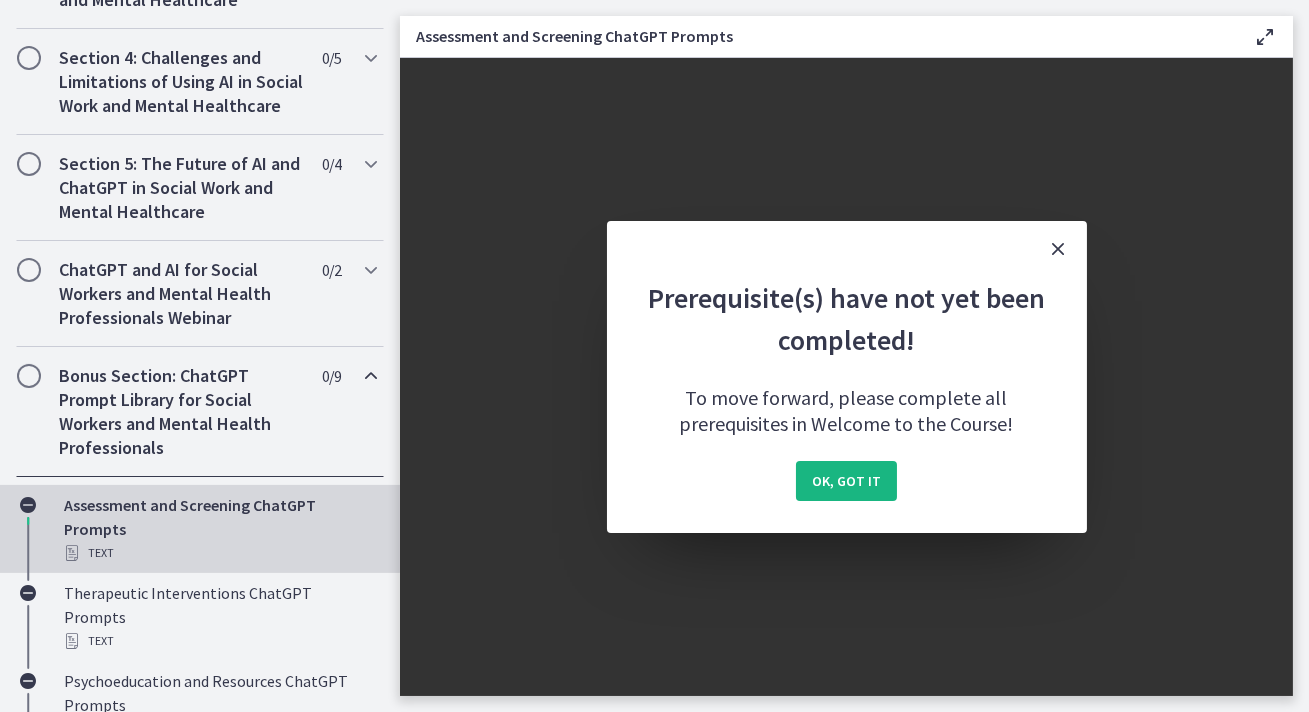 click on "OK, got it" at bounding box center (846, 481) 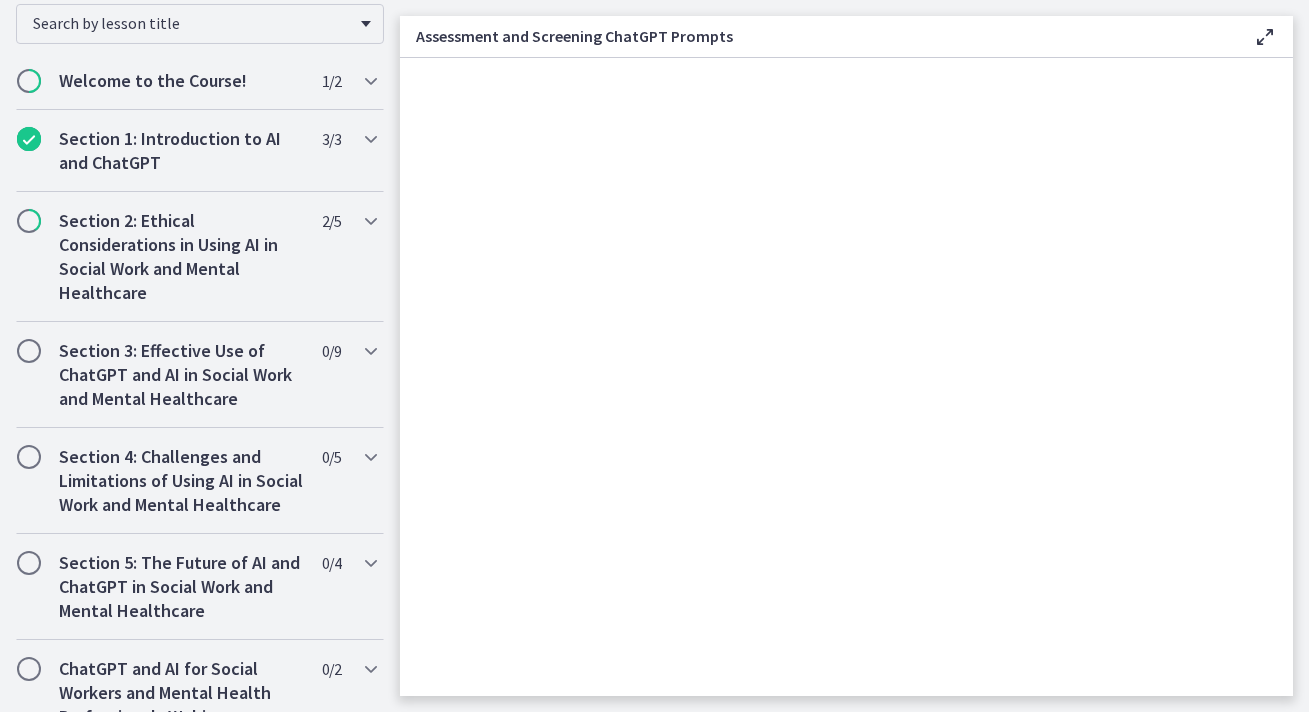 scroll, scrollTop: 370, scrollLeft: 0, axis: vertical 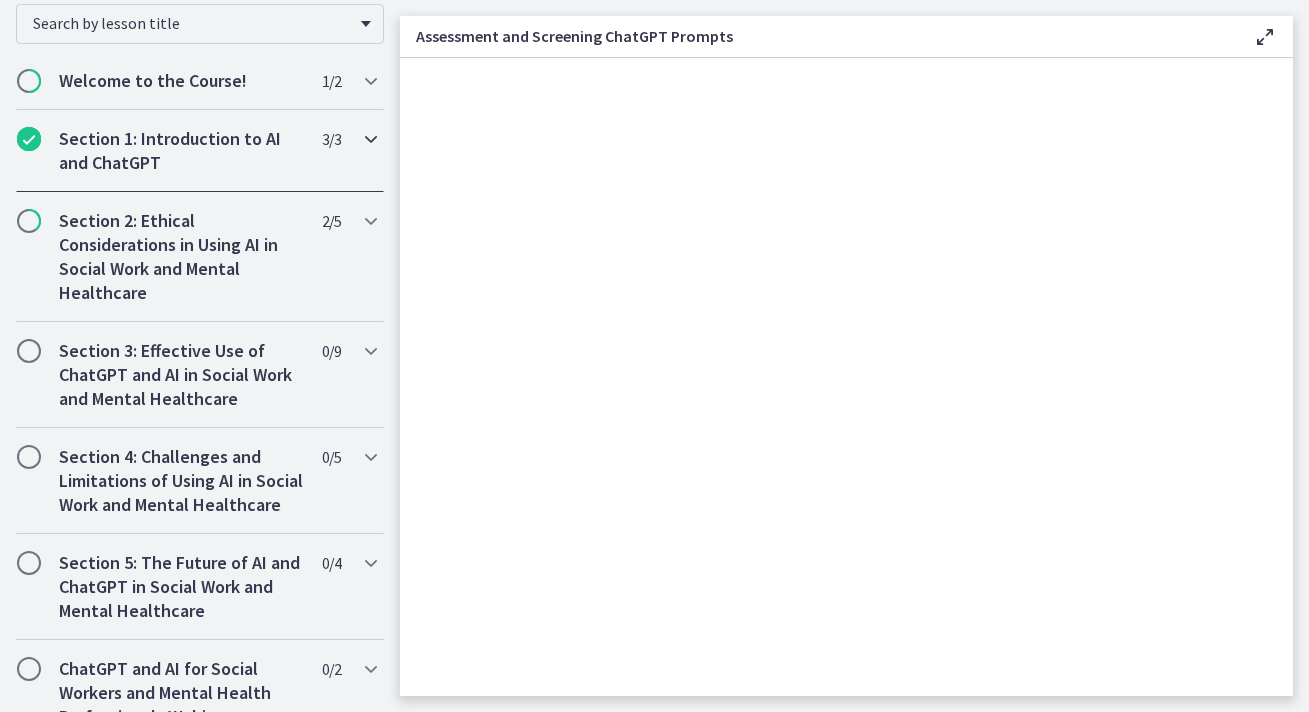 click on "Section 1: Introduction to AI and ChatGPT" at bounding box center (181, 151) 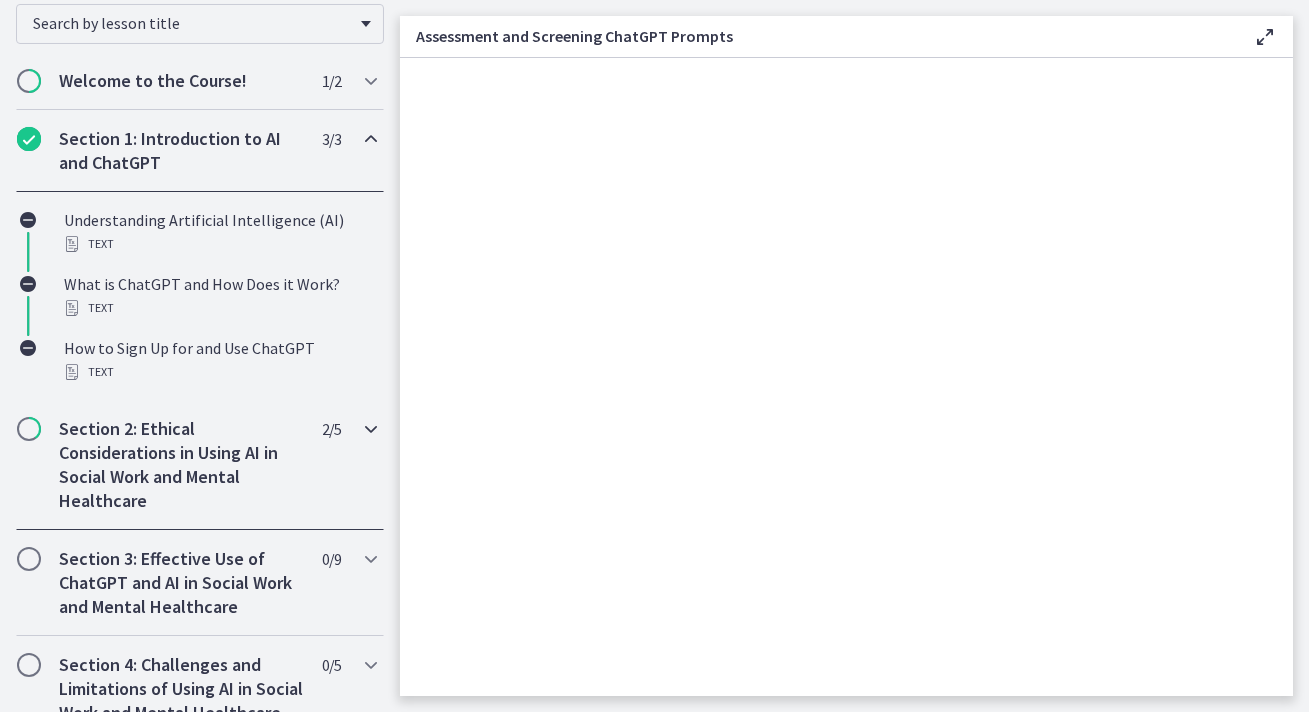 click on "Section 2: Ethical Considerations in Using AI in Social Work and Mental Healthcare" at bounding box center [181, 465] 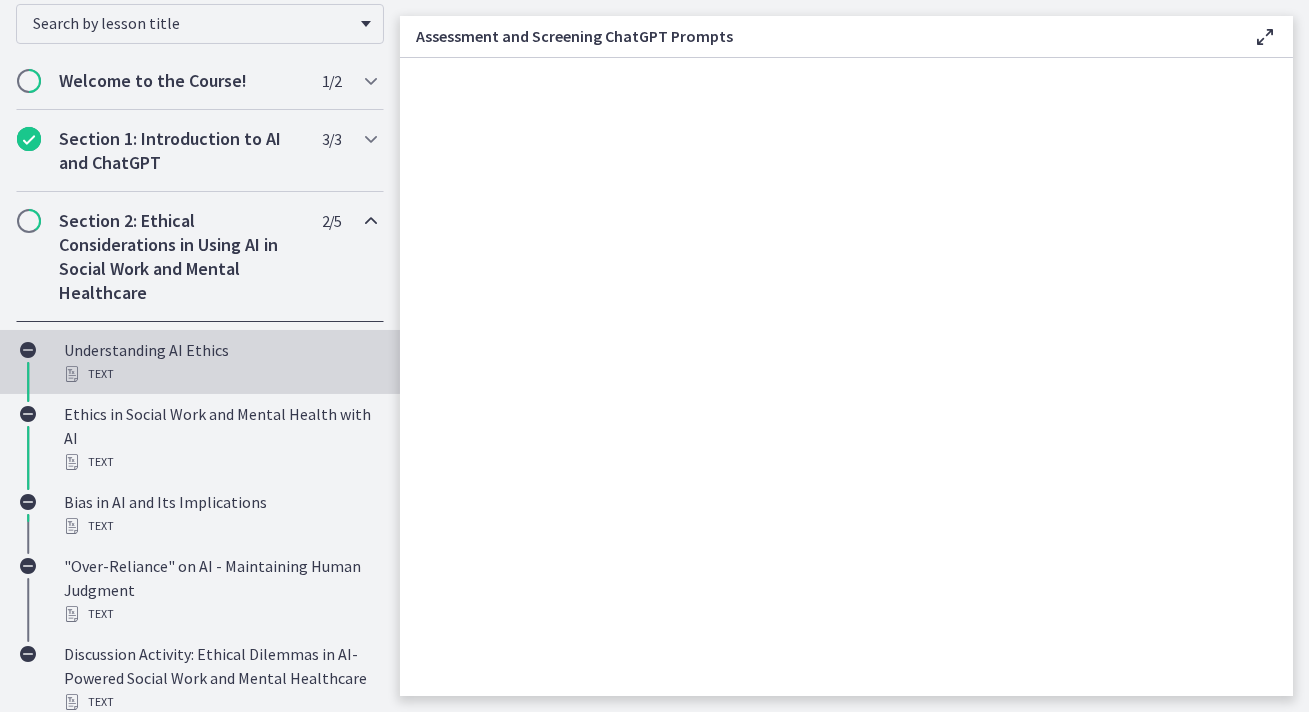 click on "Understanding AI Ethics
Text" at bounding box center (220, 362) 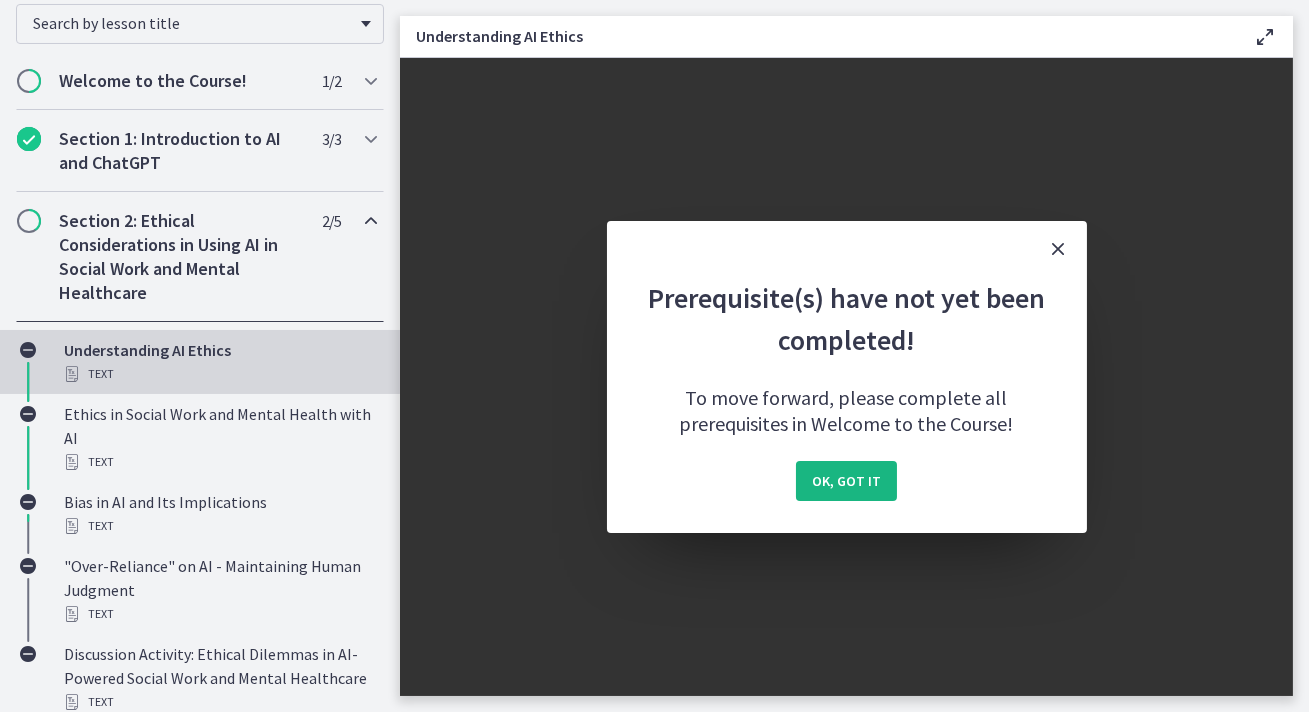 click on "OK, got it" at bounding box center [846, 481] 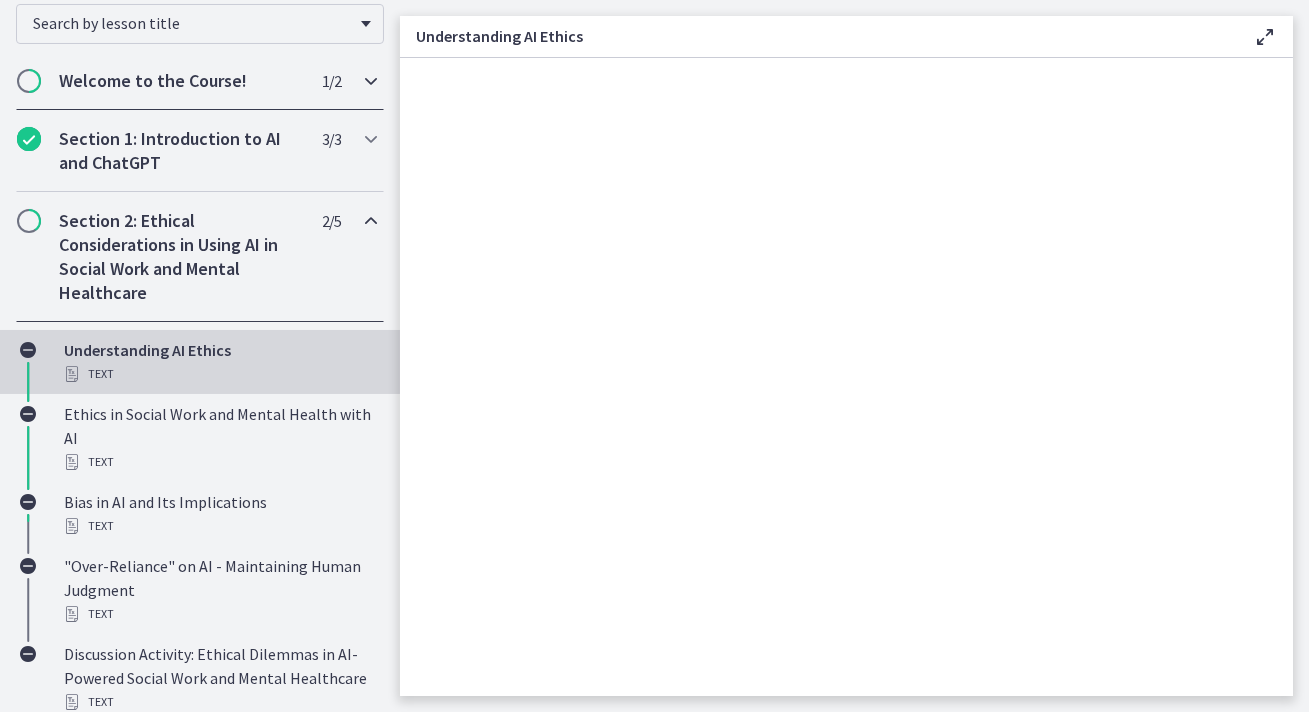 click on "Welcome to the Course!" at bounding box center [181, 81] 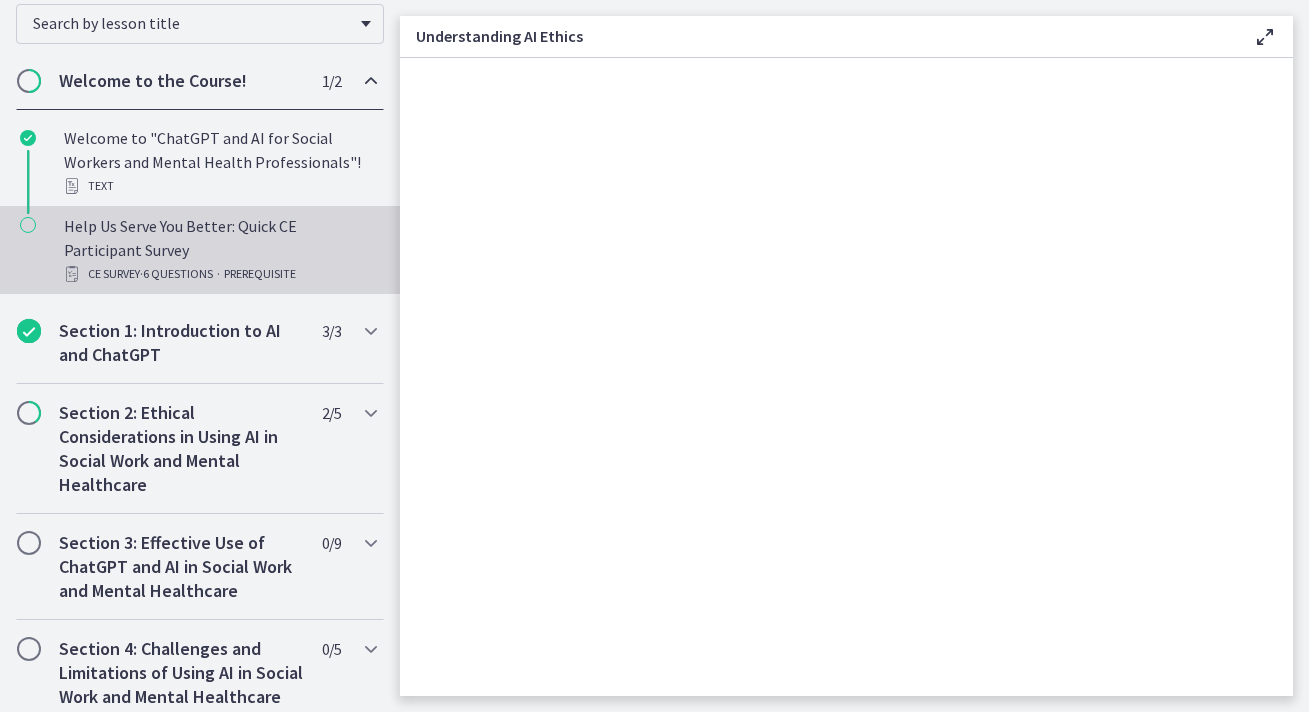 click on "Help Us Serve You Better: Quick CE Participant Survey
CE Survey
·  6 Questions
·
PREREQUISITE" at bounding box center [220, 250] 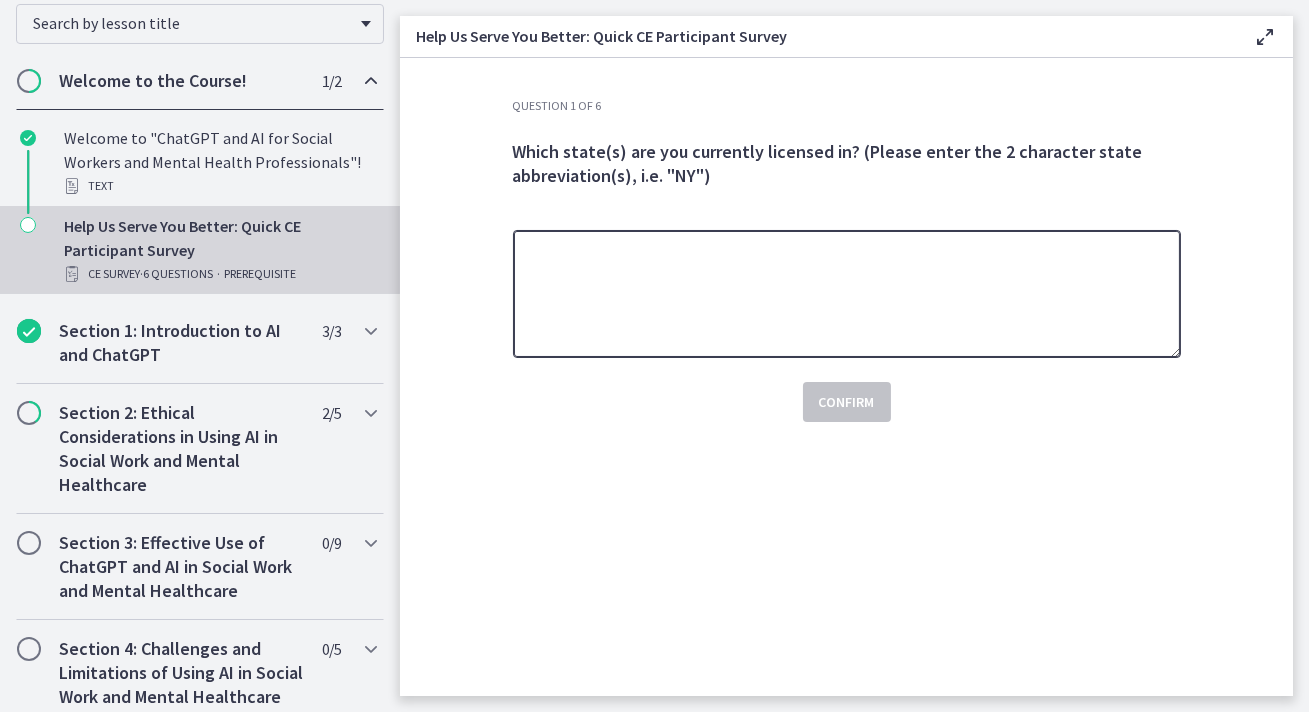 click at bounding box center (847, 294) 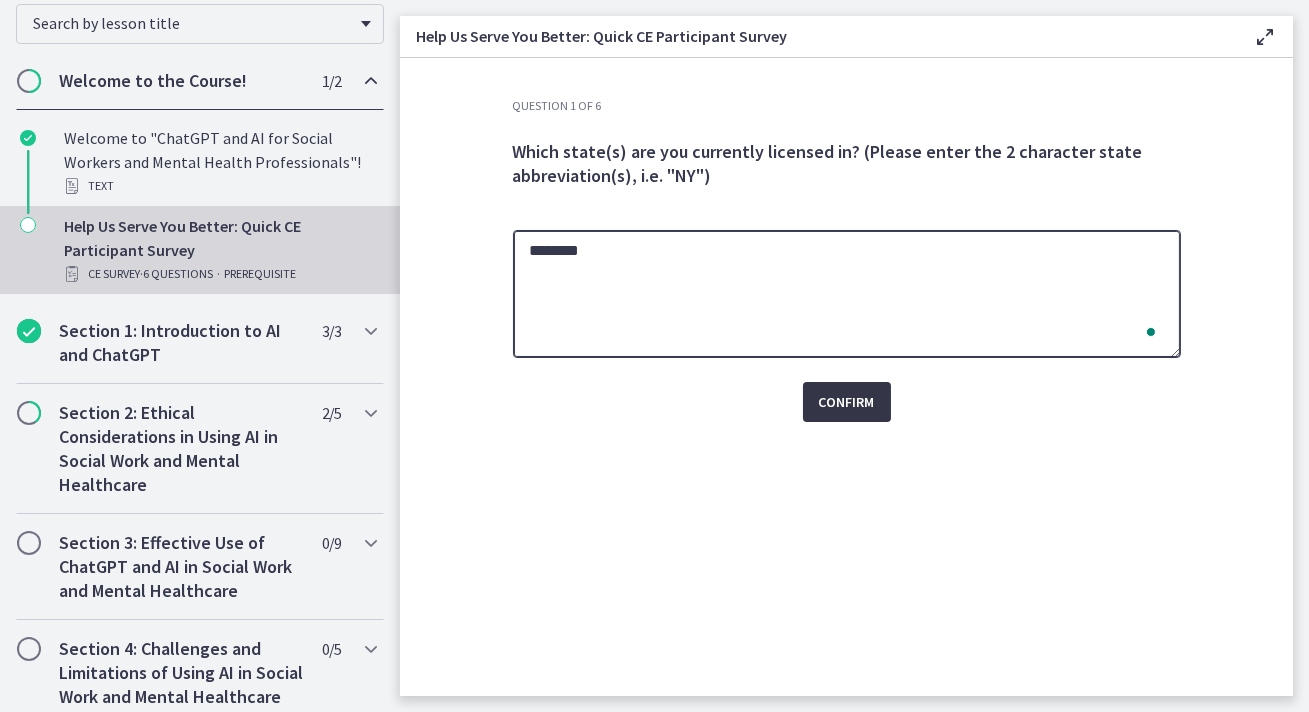 type on "********" 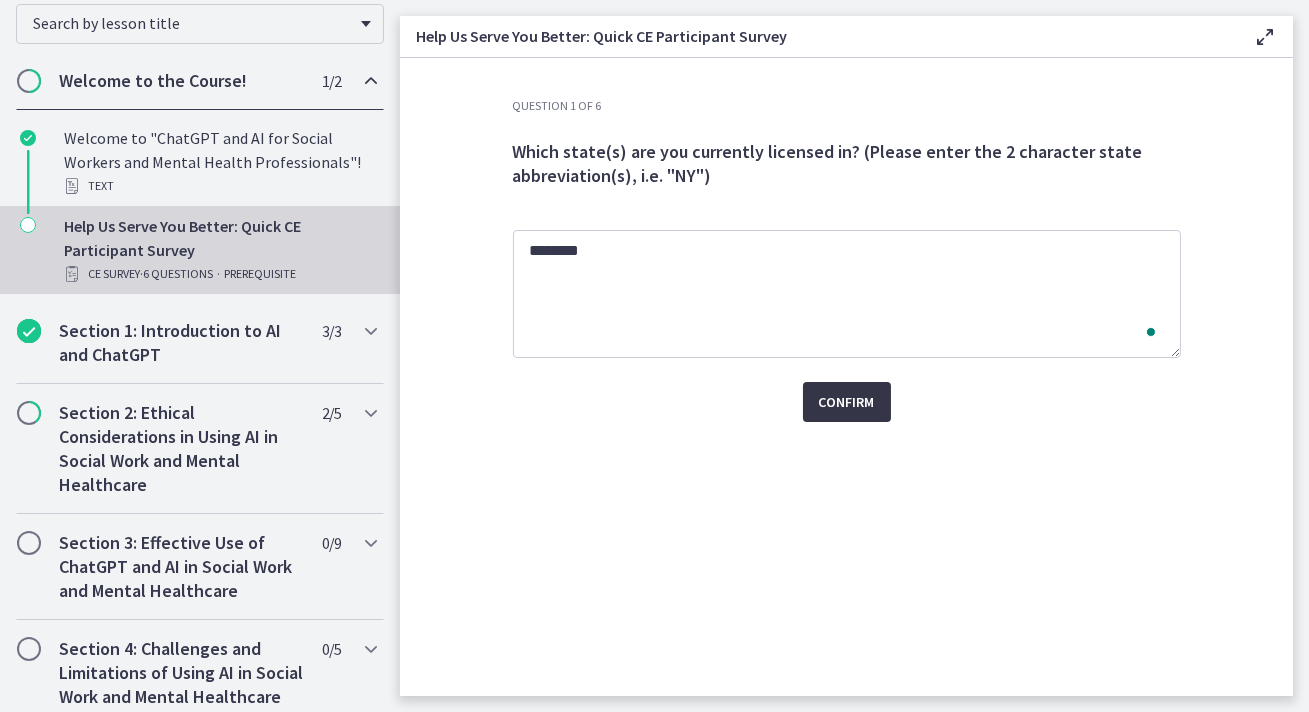click on "Confirm" at bounding box center [847, 402] 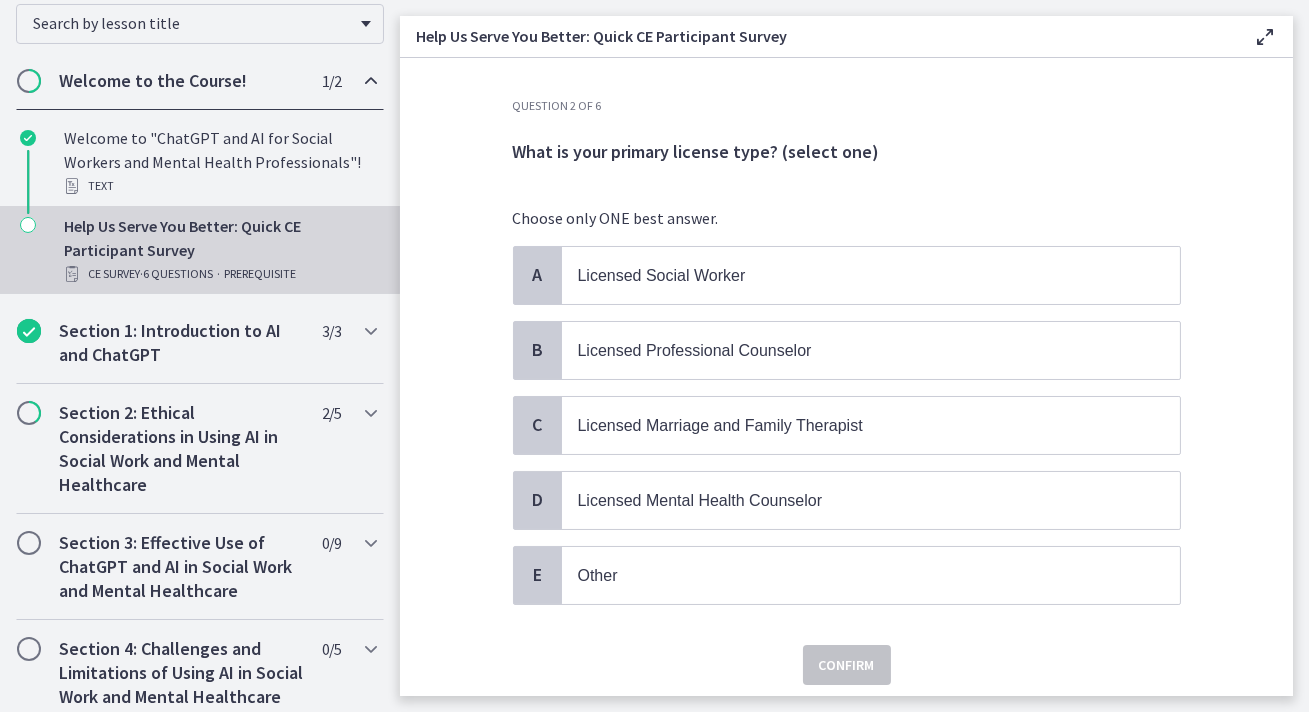 click on "Confirm" at bounding box center (847, 653) 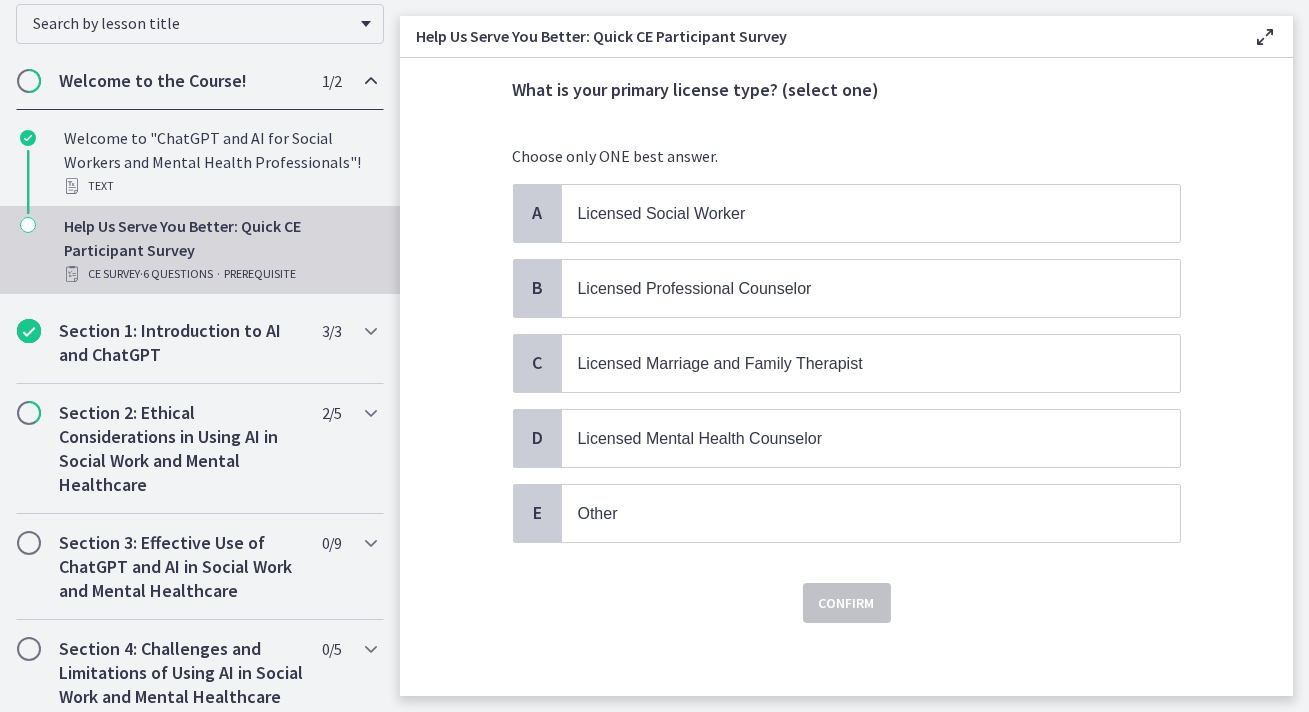 scroll, scrollTop: 0, scrollLeft: 0, axis: both 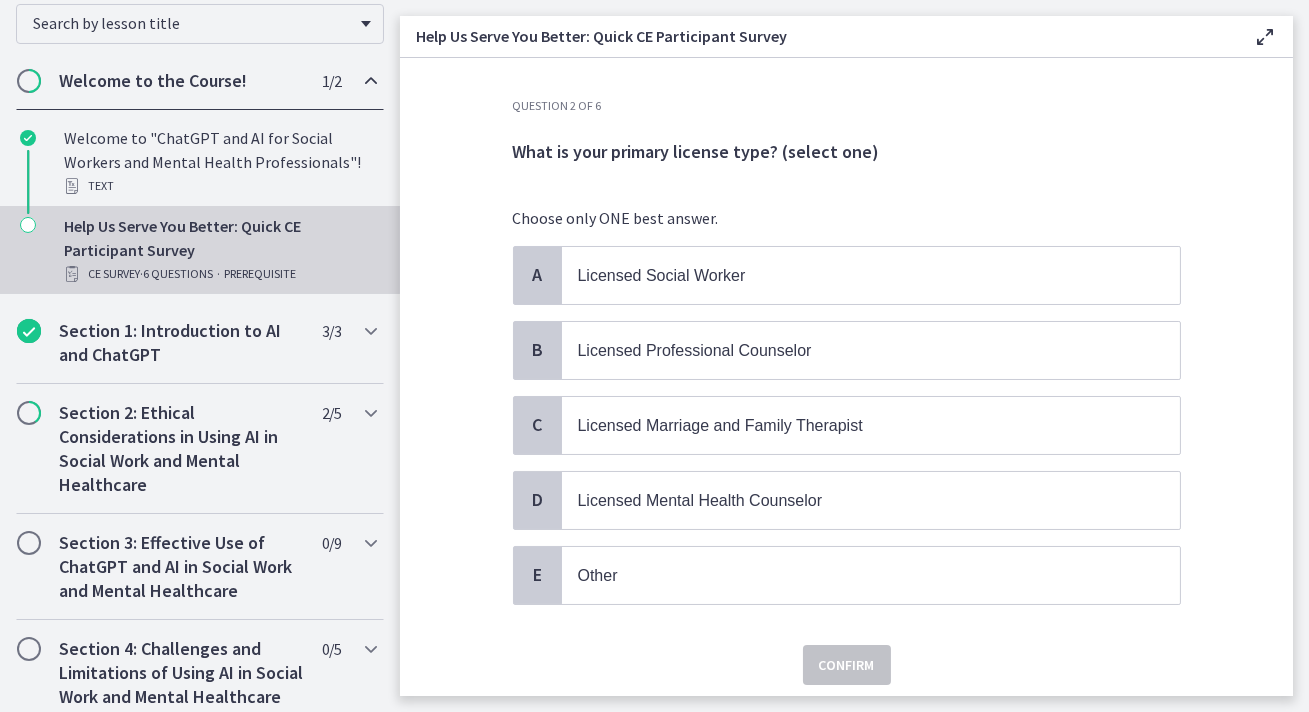 click on "Help Us Serve You Better: Quick CE Participant Survey
CE Survey
·  6 Questions
·
PREREQUISITE" at bounding box center (220, 250) 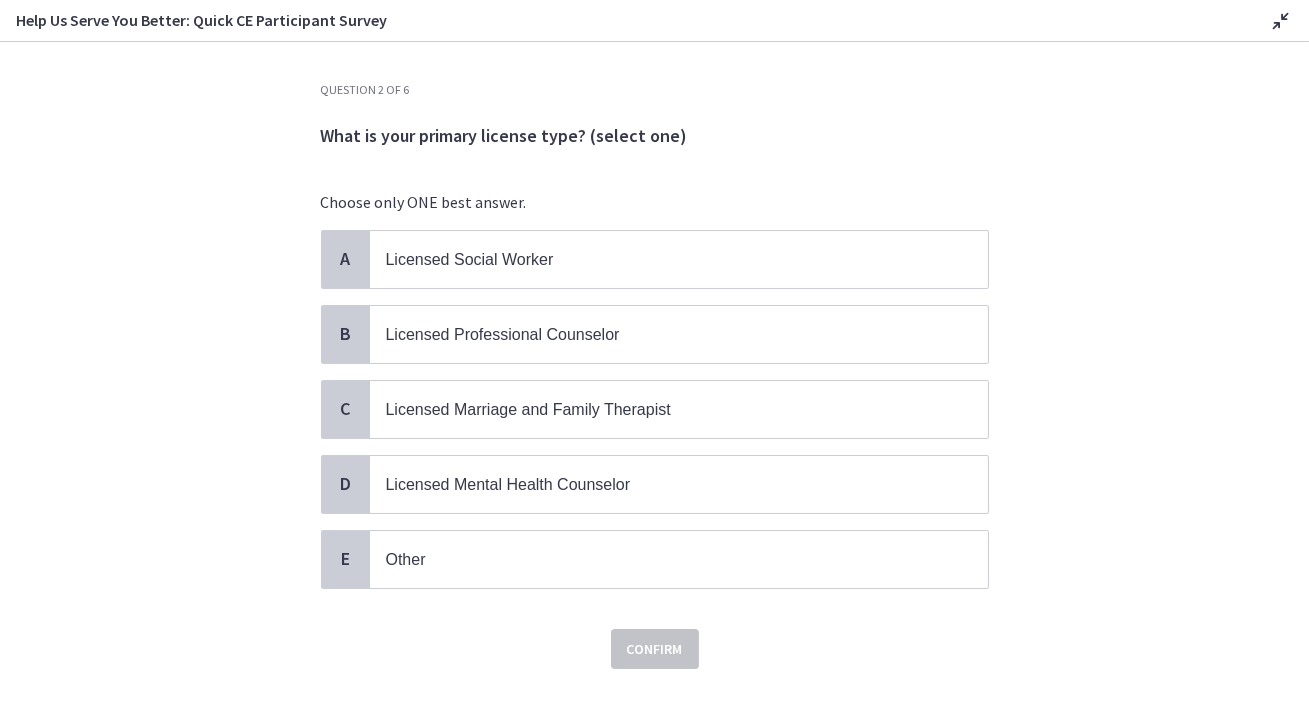 click on "Disable fullscreen" at bounding box center (1277, 20) 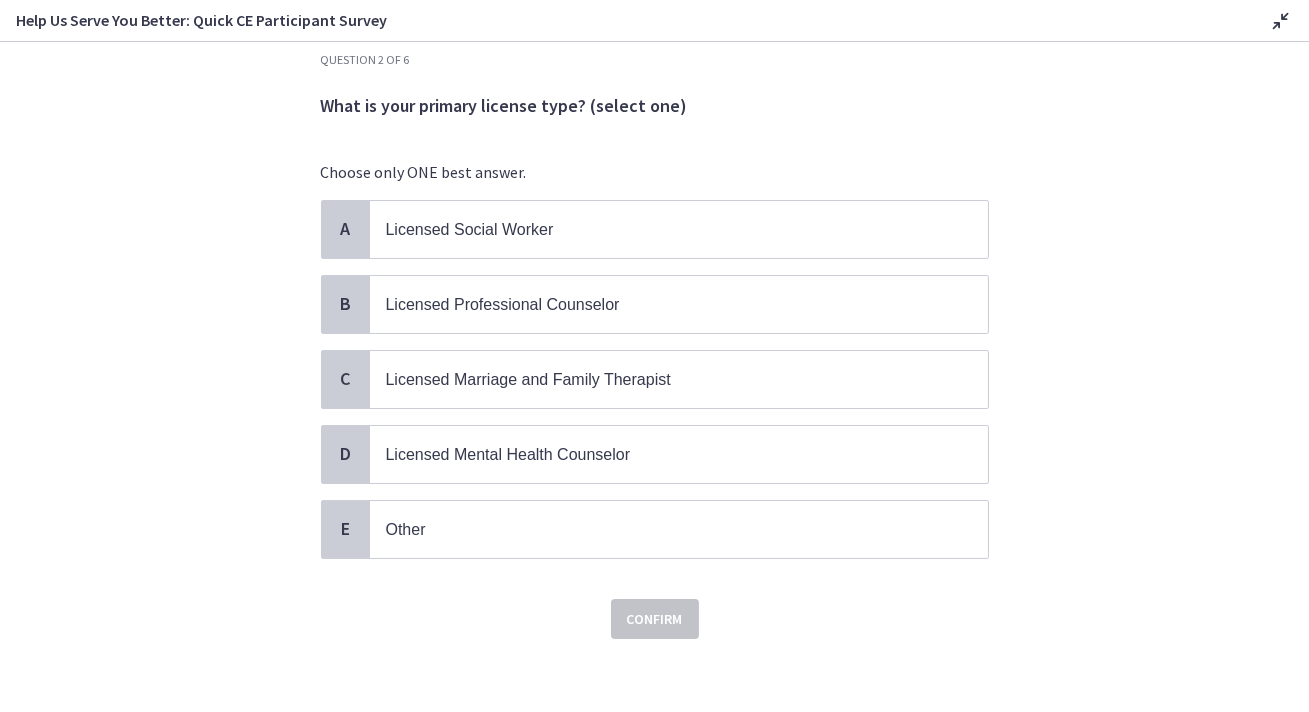 scroll, scrollTop: 0, scrollLeft: 0, axis: both 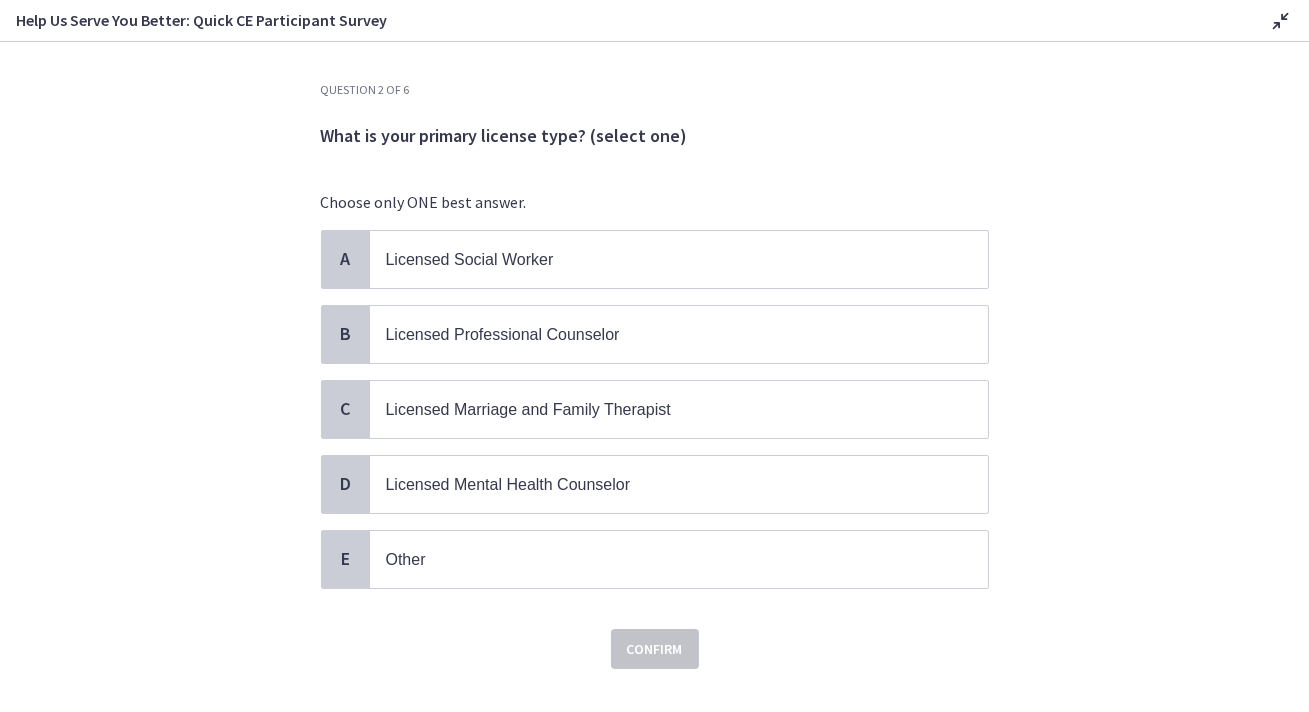 click at bounding box center (1281, 21) 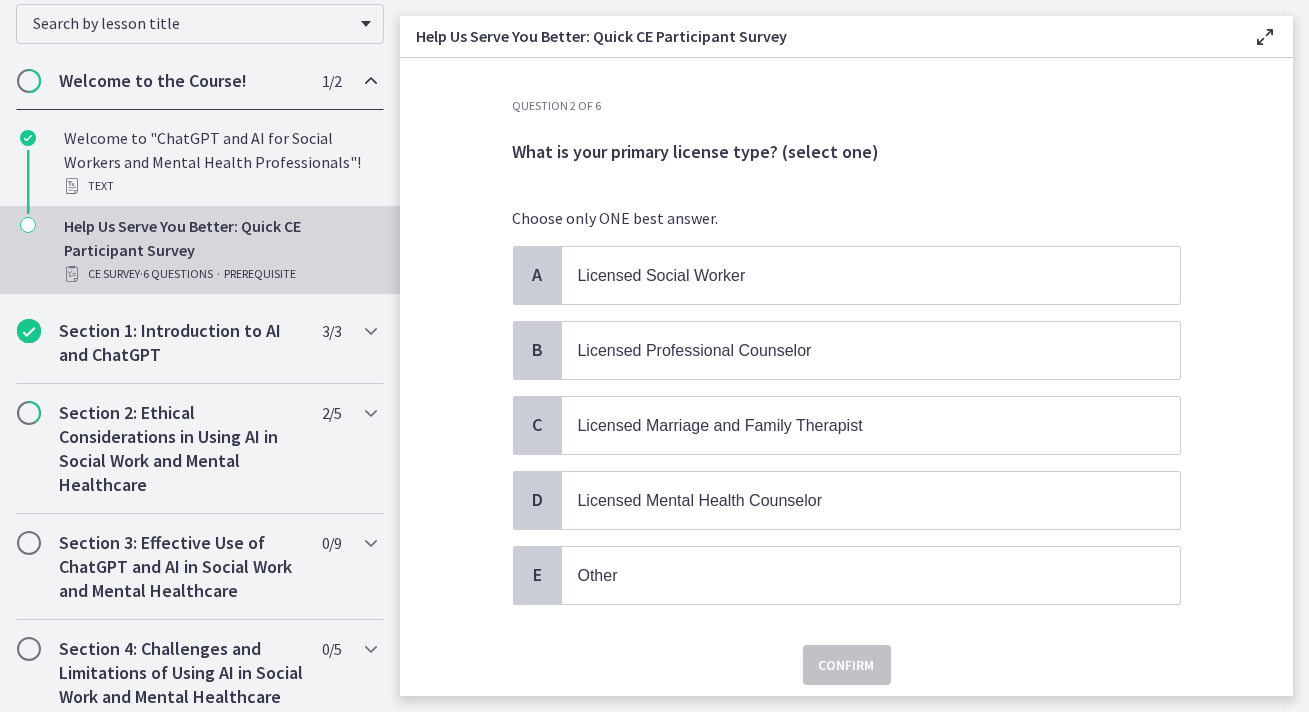 click on "·" at bounding box center [218, 274] 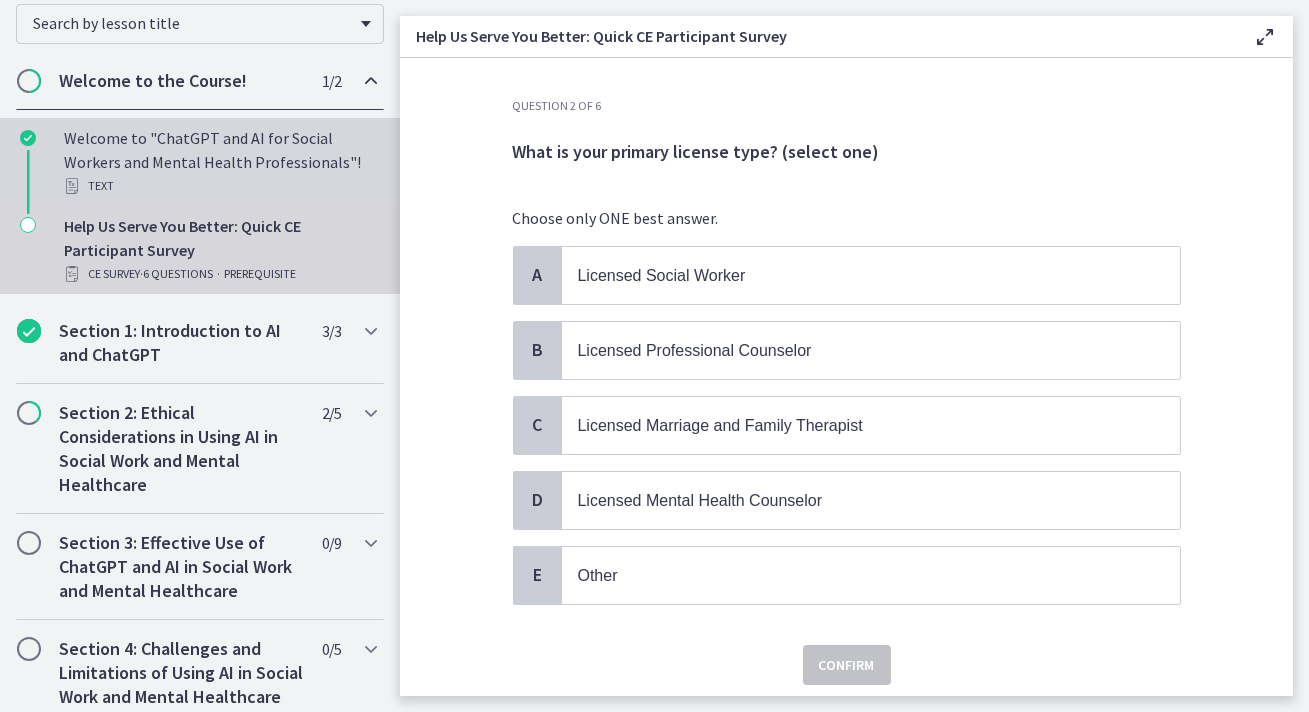 click on "Welcome to "ChatGPT and AI for Social Workers and Mental Health Professionals"!
Text" at bounding box center [220, 162] 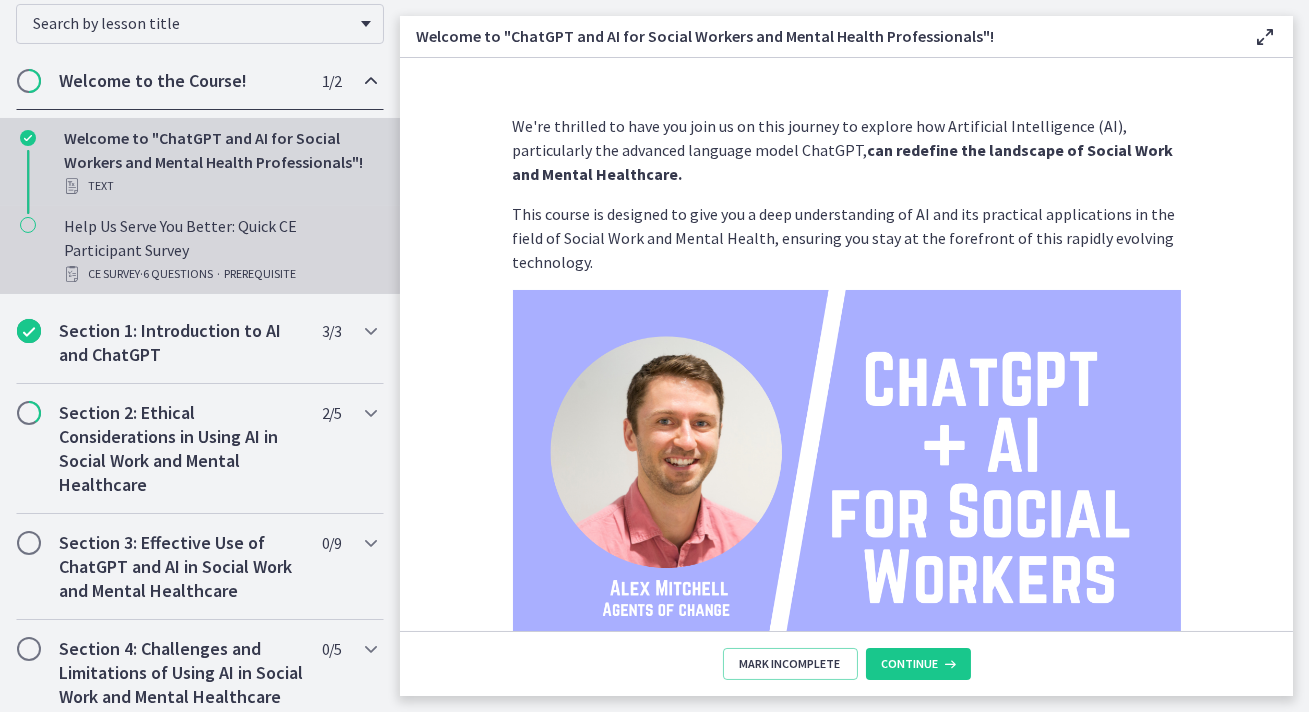 click on "Help Us Serve You Better: Quick CE Participant Survey
CE Survey
·  6 Questions
·
PREREQUISITE" at bounding box center (220, 250) 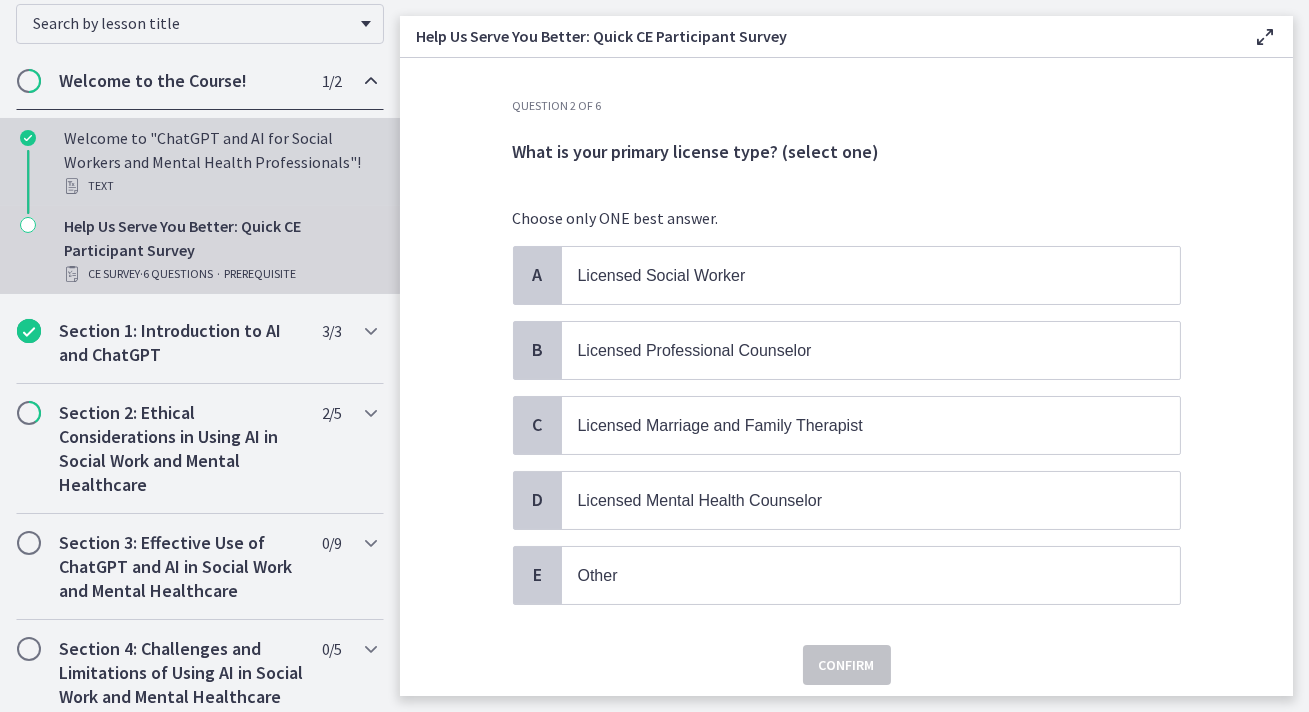 click on "Welcome to "ChatGPT and AI for Social Workers and Mental Health Professionals"!
Text" at bounding box center (220, 162) 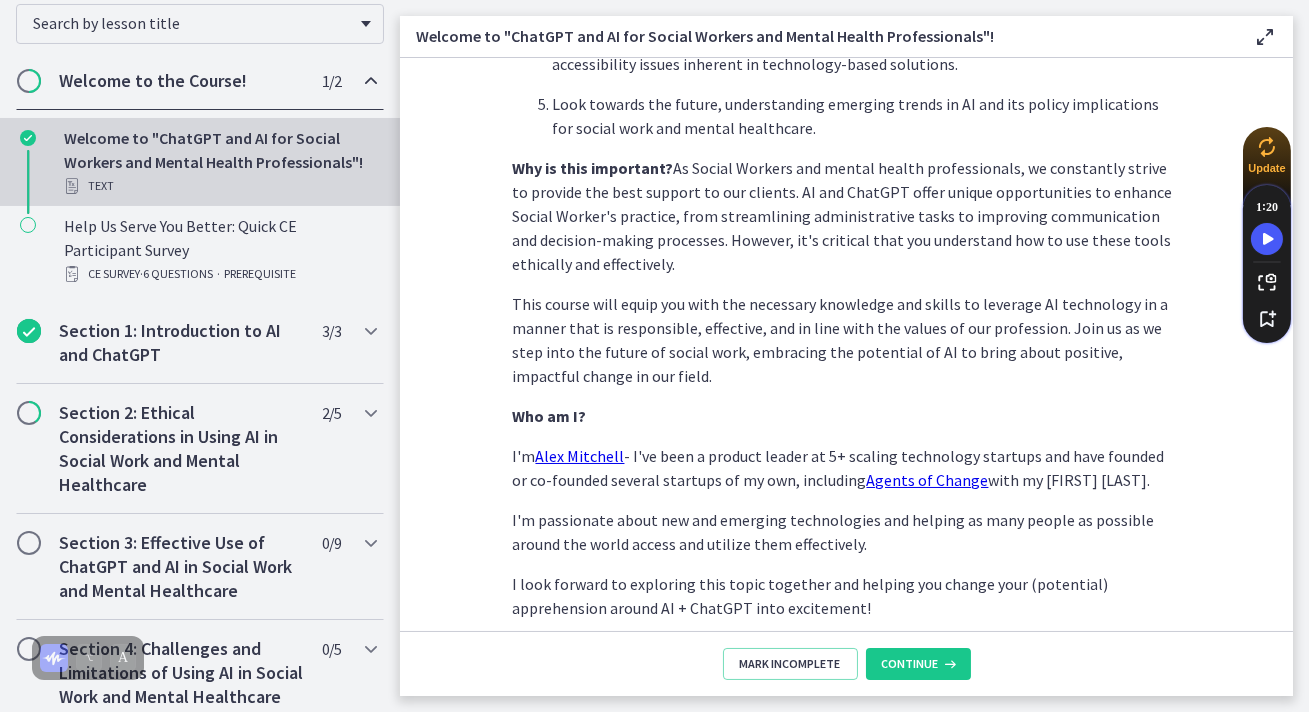 scroll, scrollTop: 970, scrollLeft: 0, axis: vertical 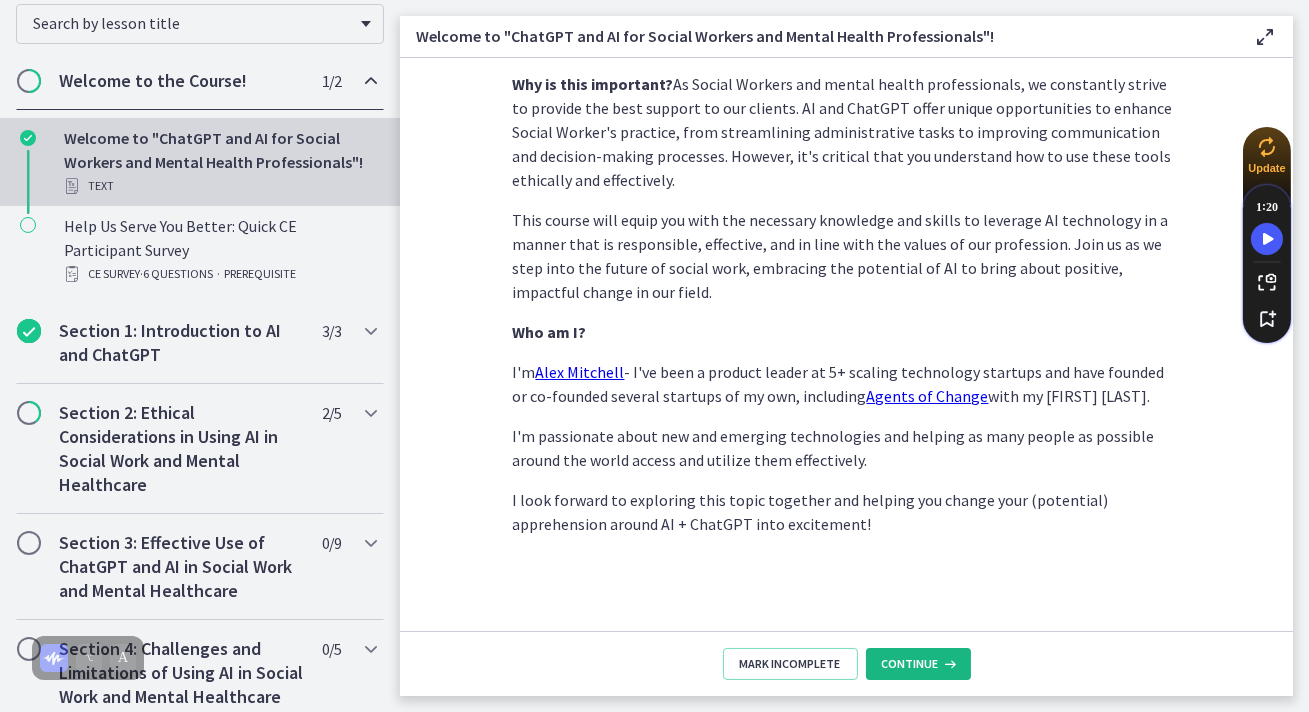 click on "Continue" at bounding box center (910, 664) 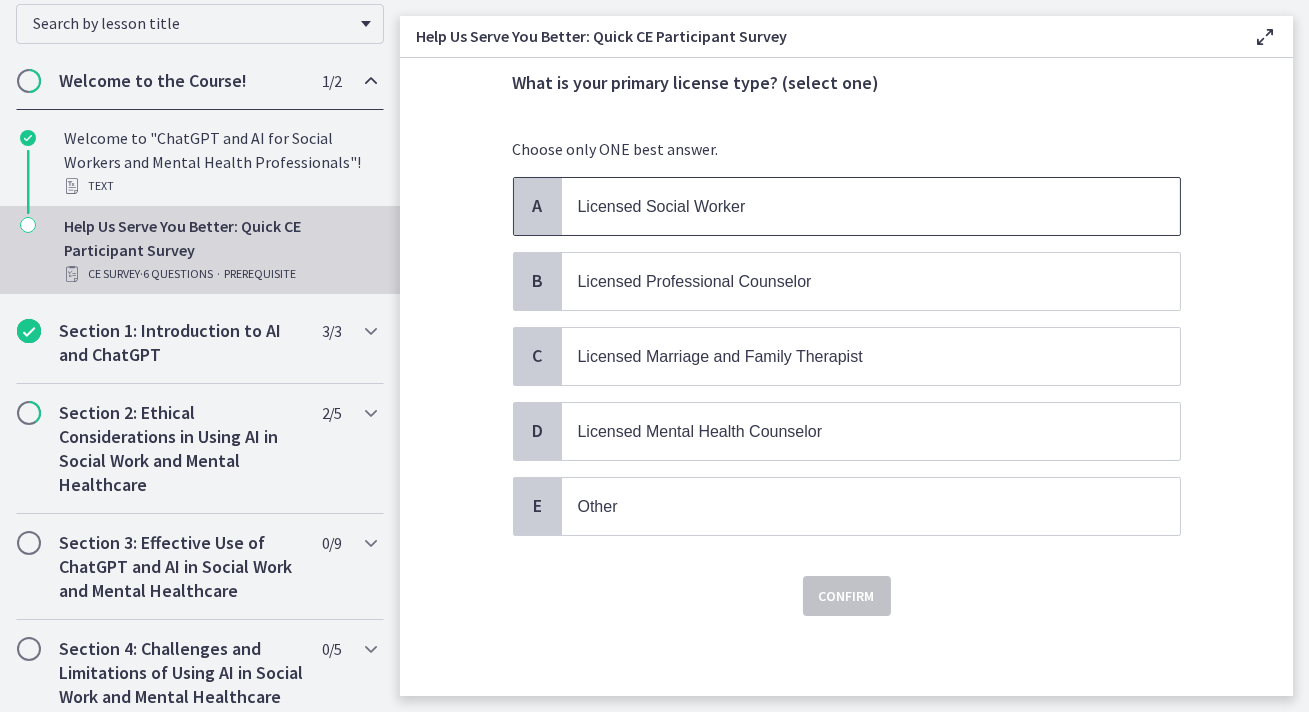 scroll, scrollTop: 0, scrollLeft: 0, axis: both 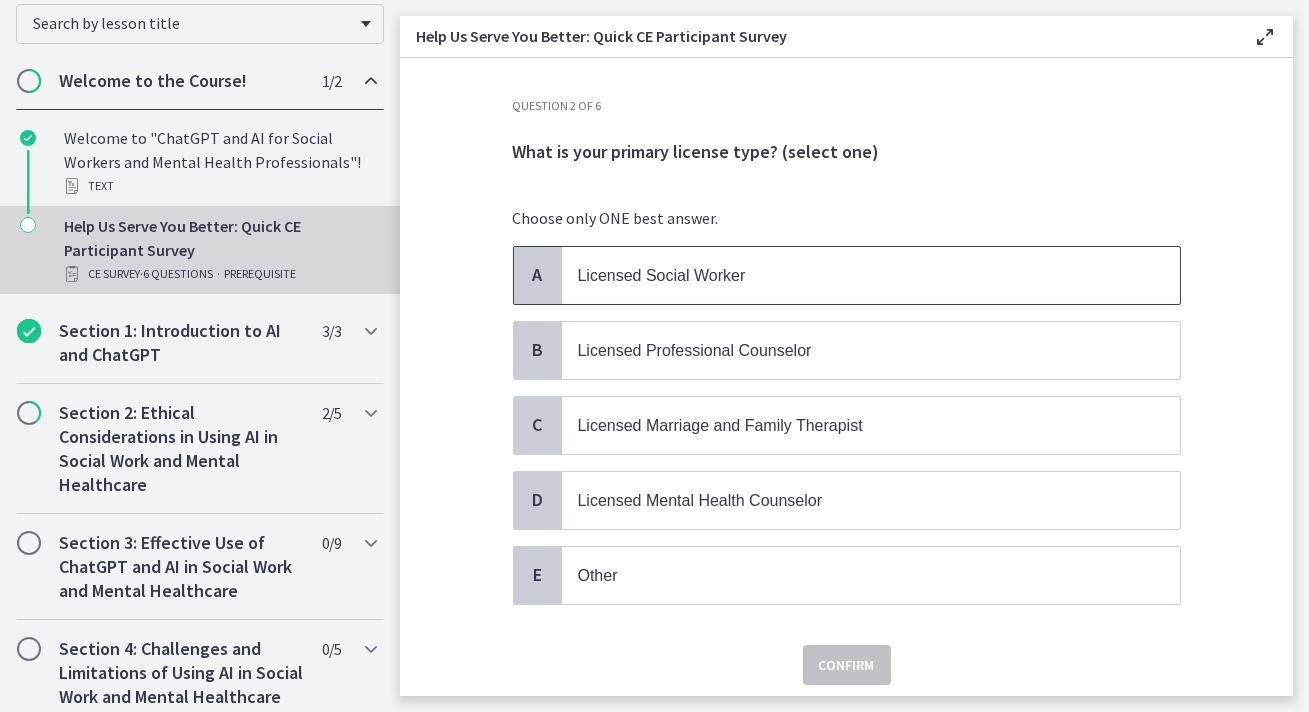 click on "Licensed Social Worker" at bounding box center (662, 275) 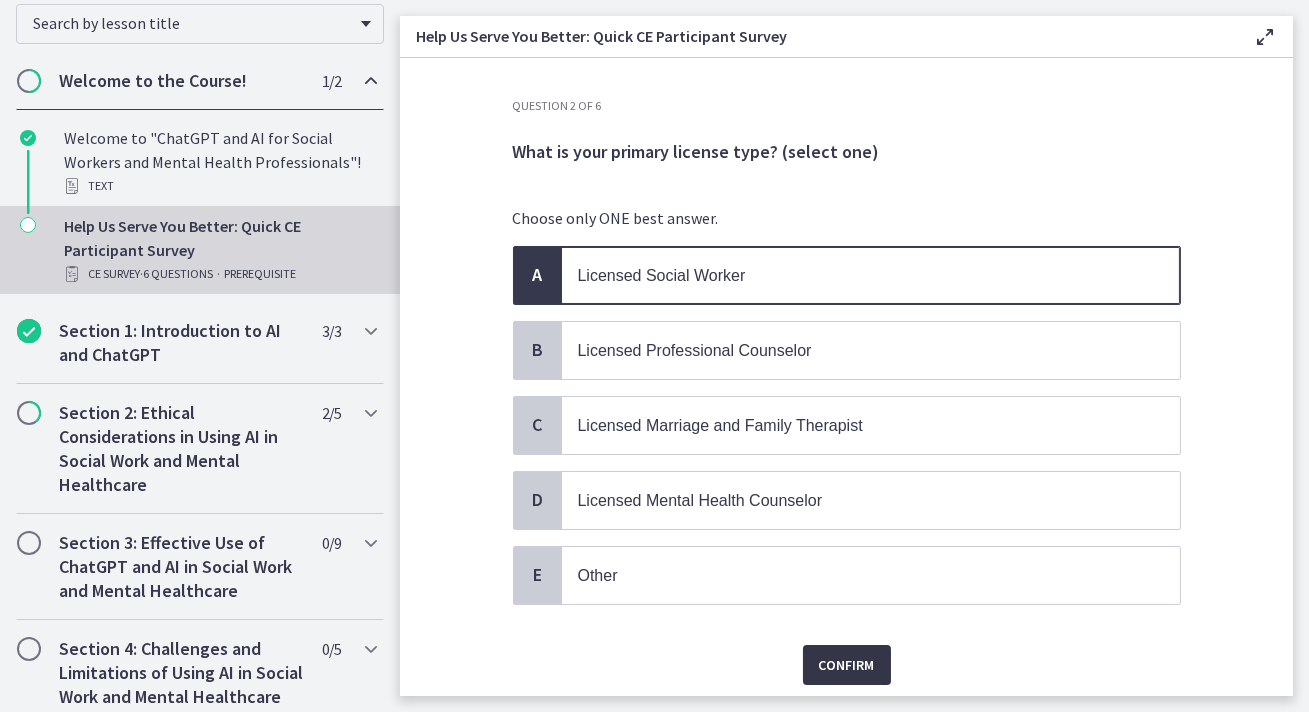 click on "Confirm" at bounding box center (847, 665) 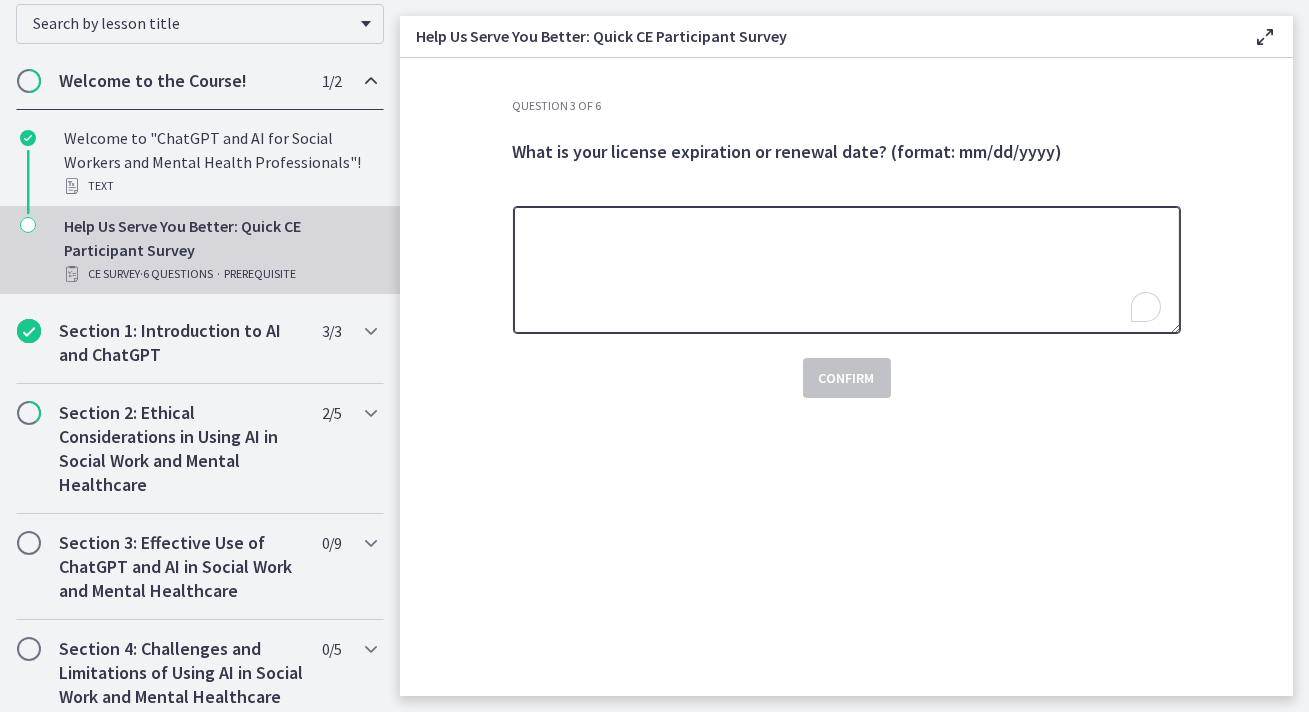 click at bounding box center (847, 270) 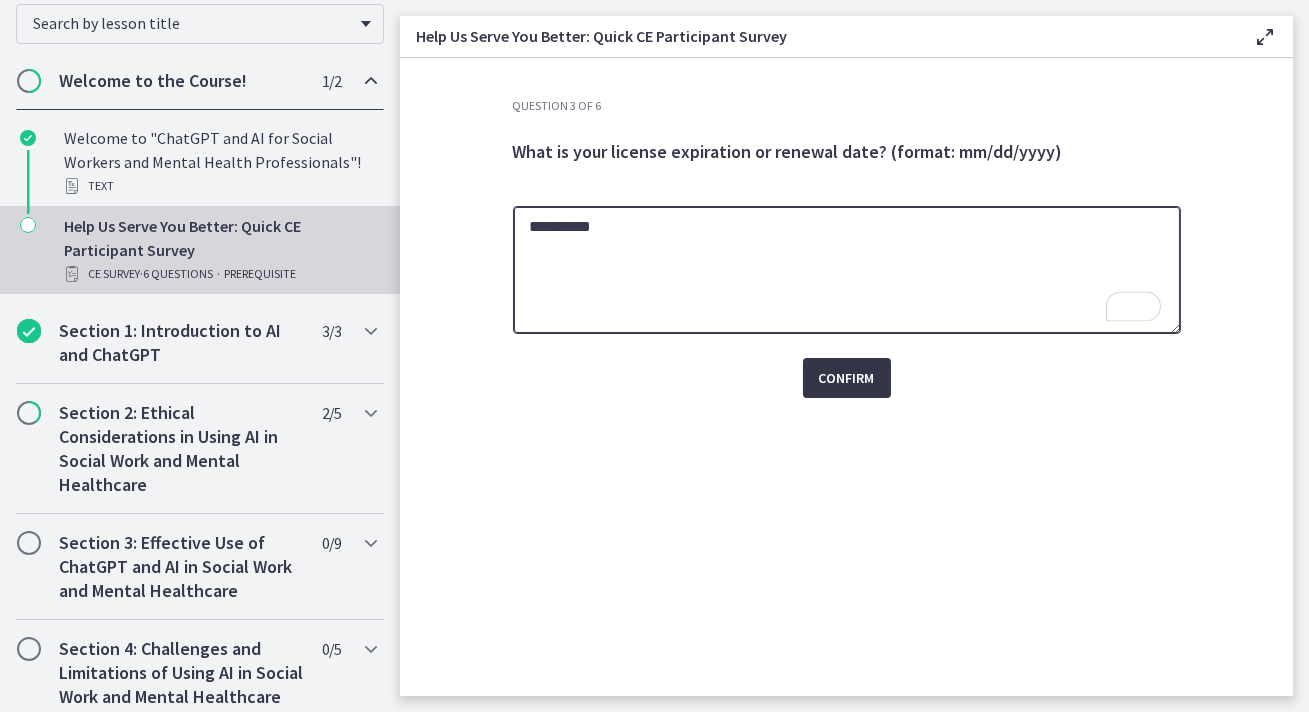 type on "**********" 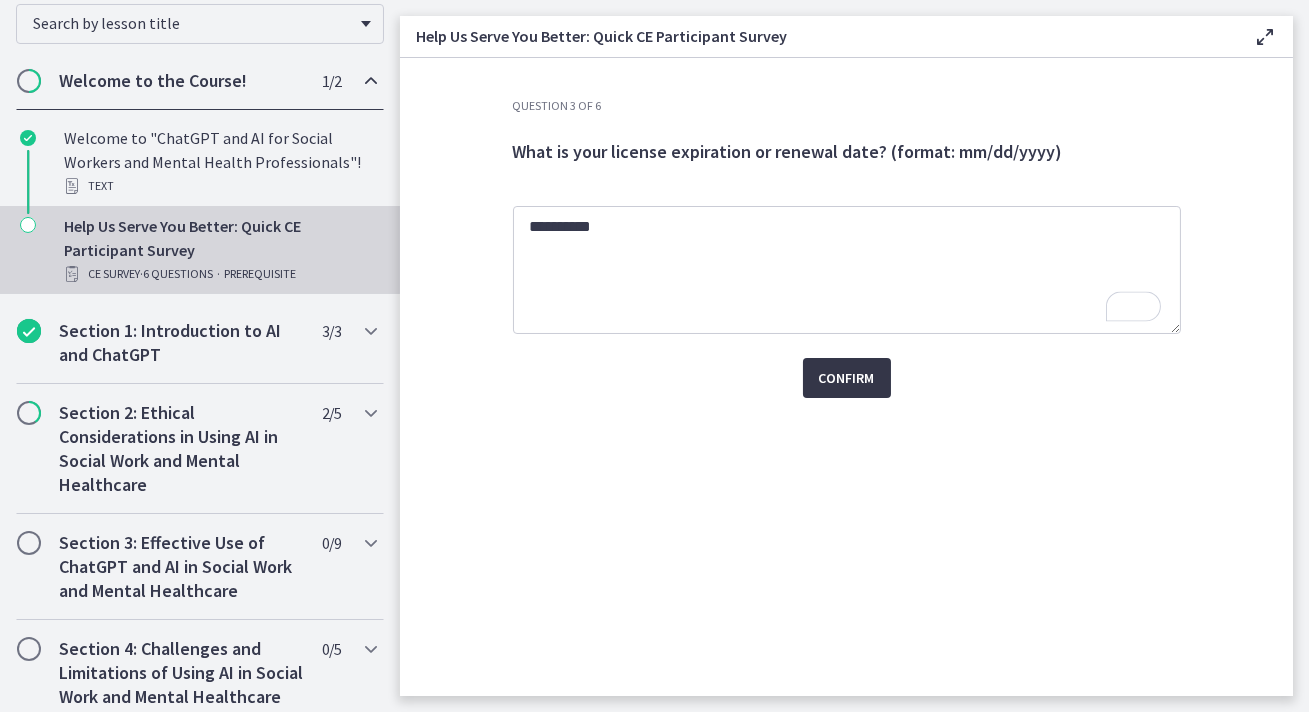 click on "Confirm" at bounding box center (847, 378) 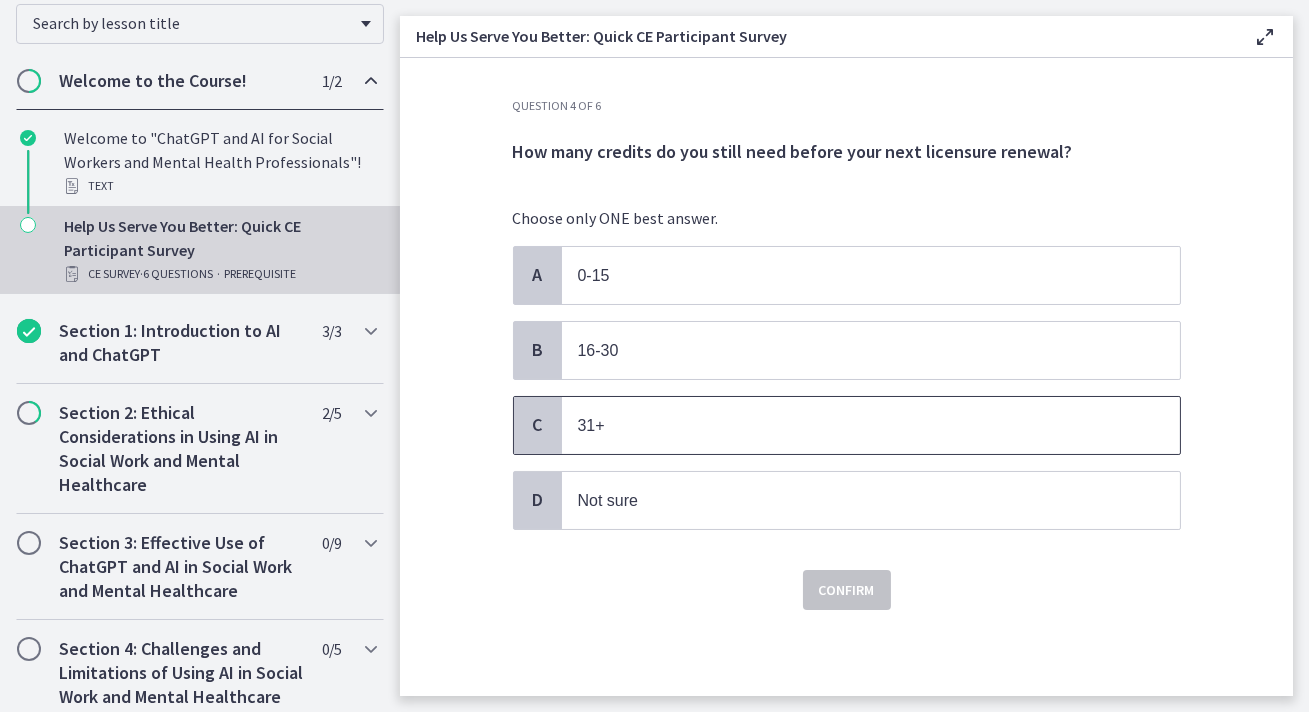 click on "31+" at bounding box center (851, 425) 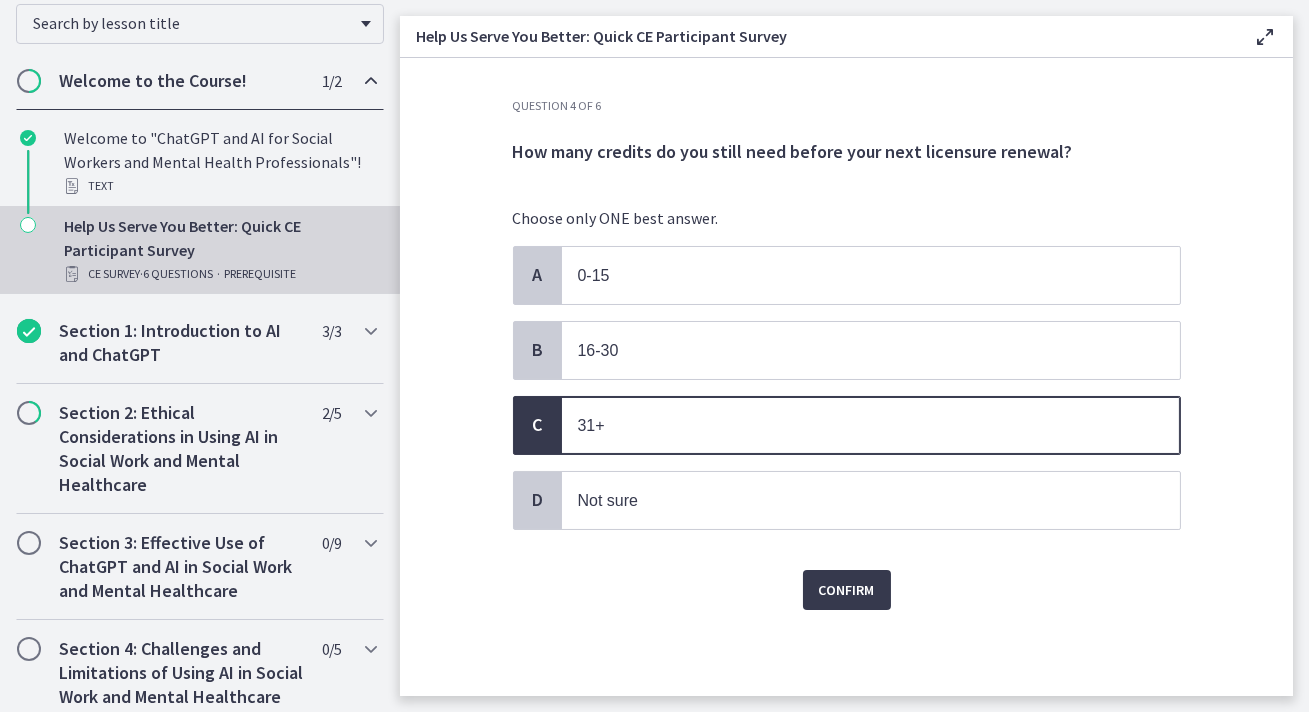 click on "Confirm" at bounding box center (847, 578) 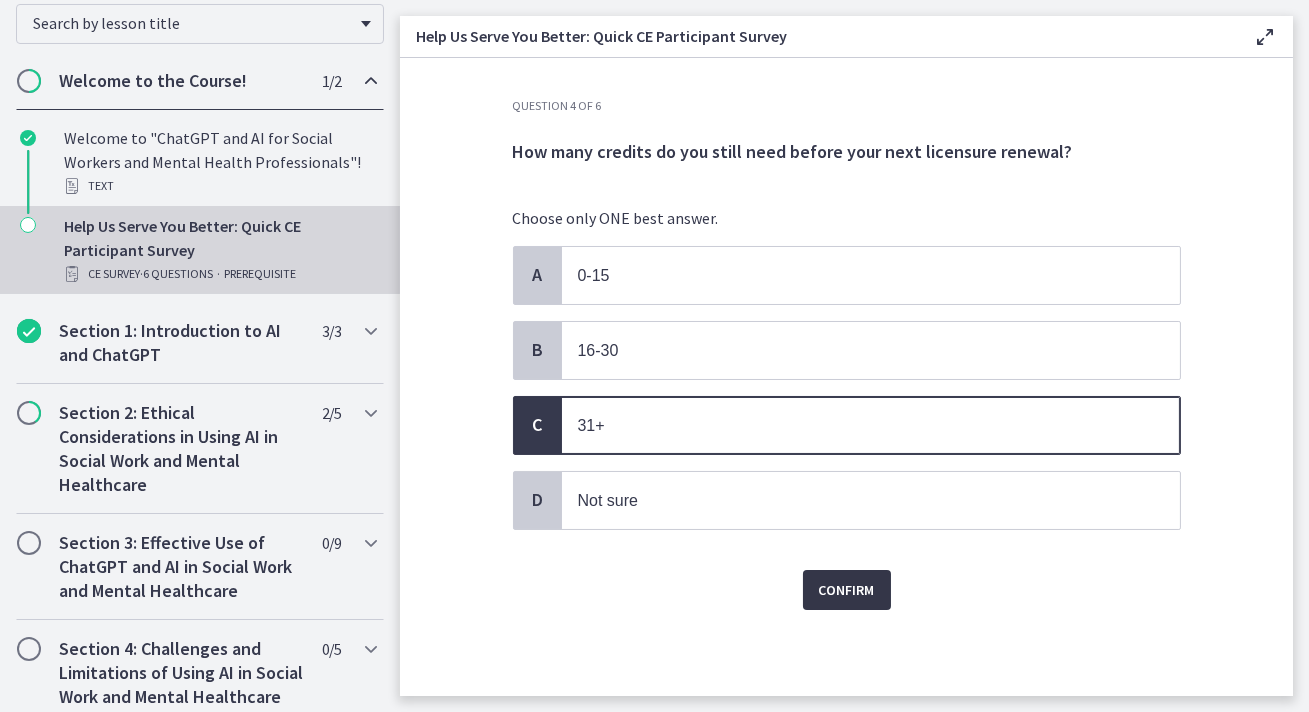 click on "Confirm" at bounding box center [847, 590] 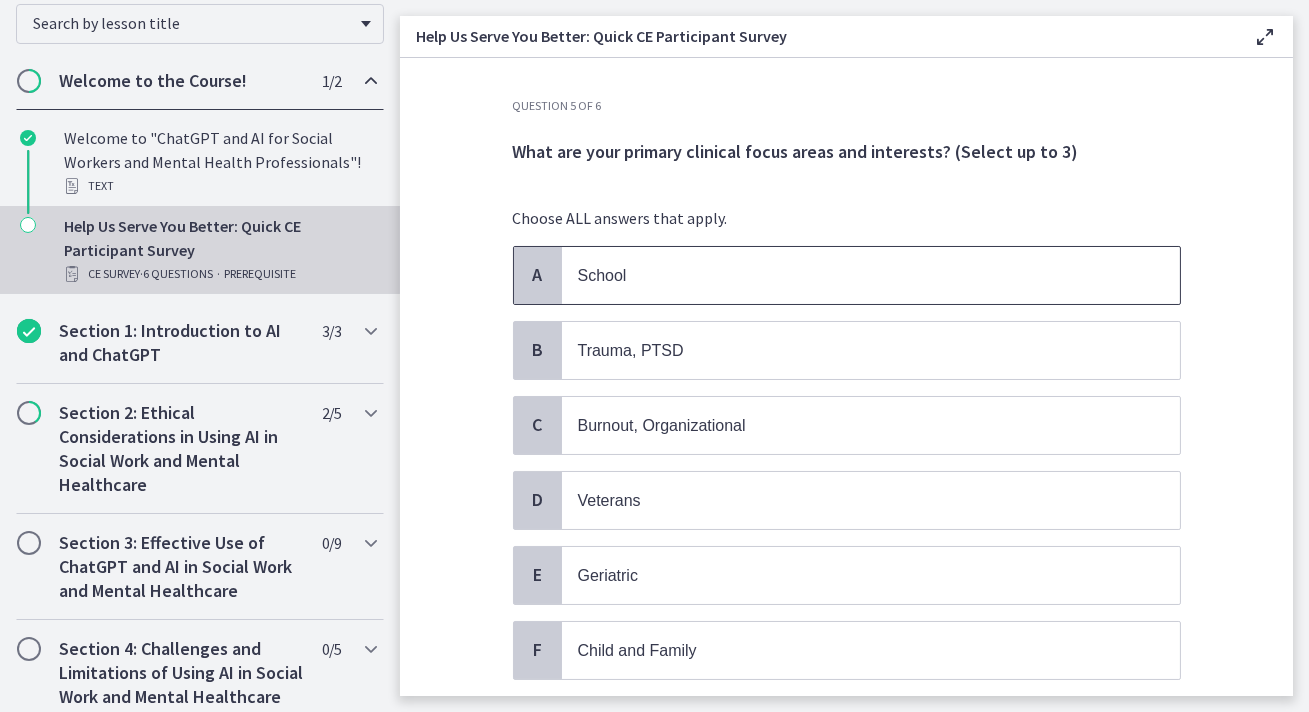 click on "School" at bounding box center [851, 275] 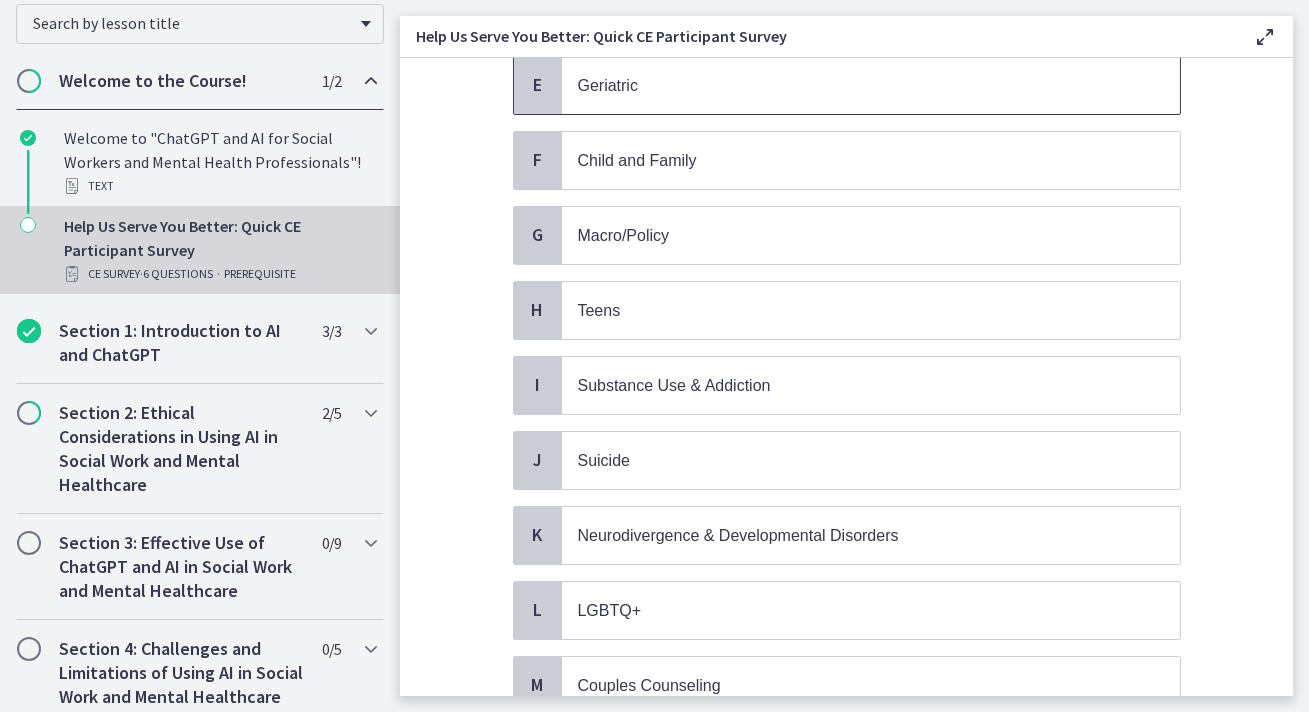 scroll, scrollTop: 750, scrollLeft: 0, axis: vertical 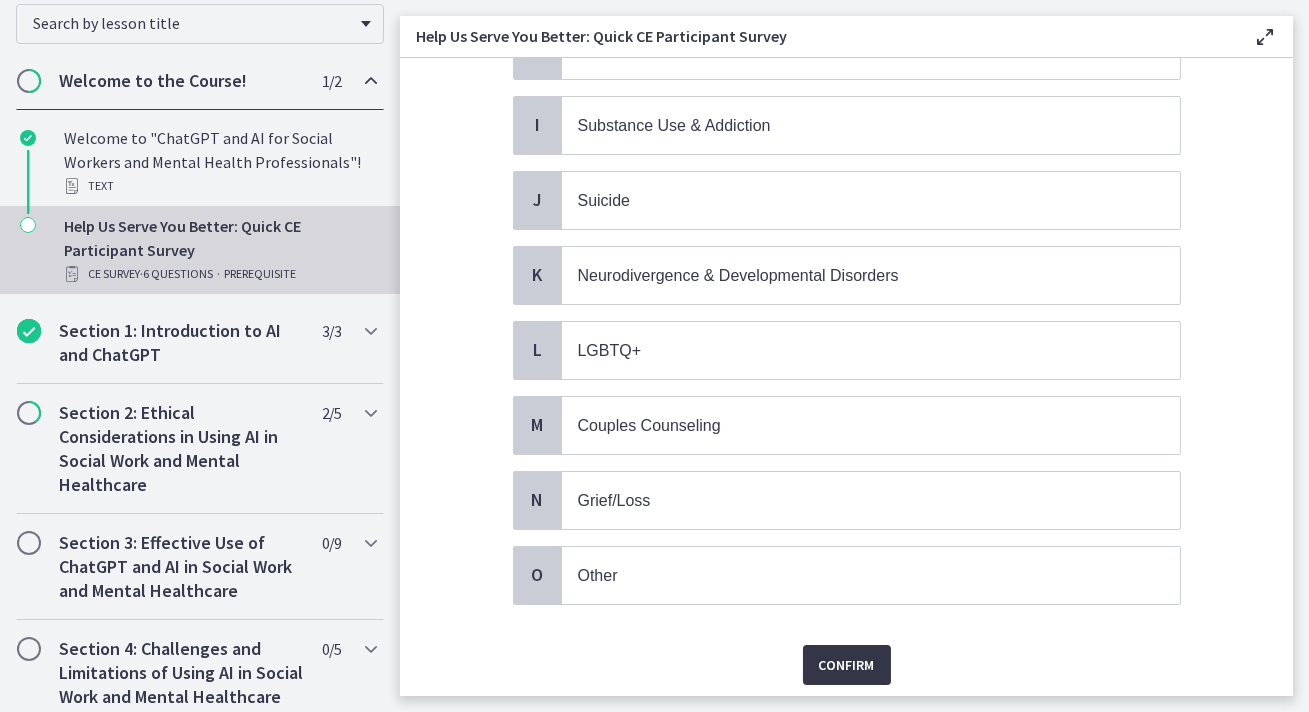 click on "Confirm" at bounding box center [847, 665] 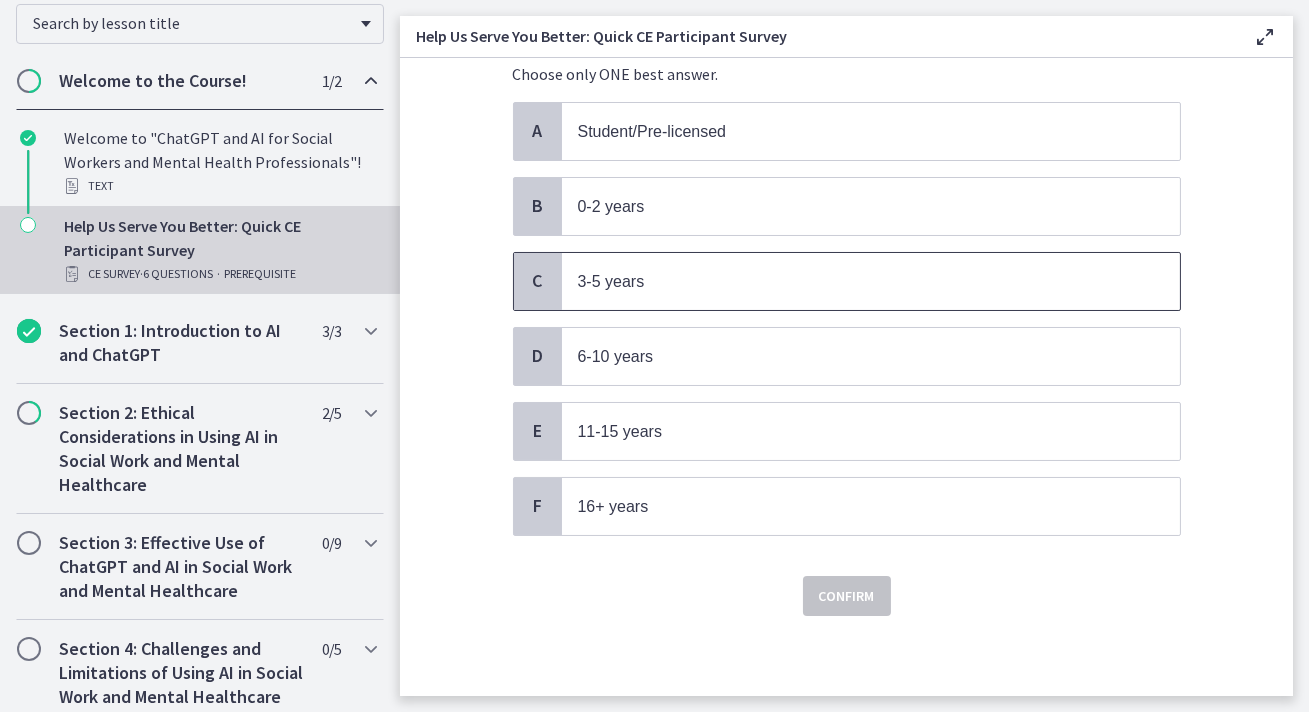 scroll, scrollTop: 0, scrollLeft: 0, axis: both 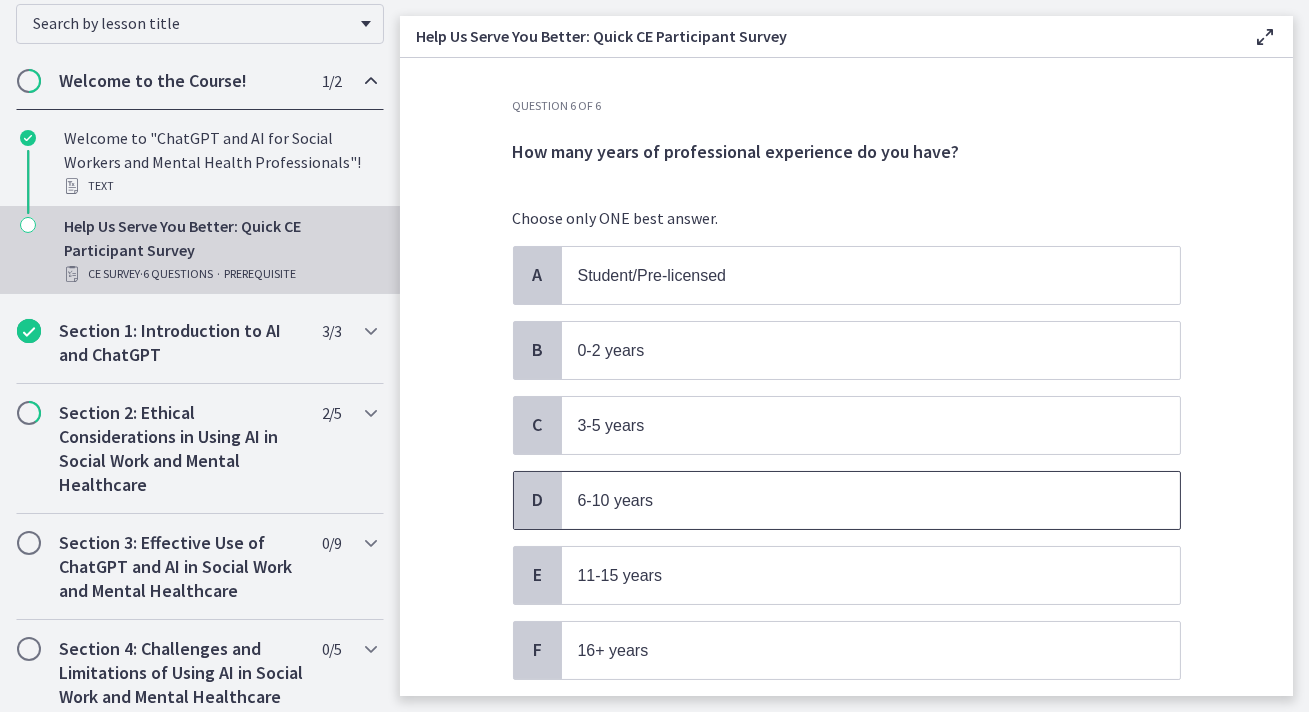 click on "6-10 years" at bounding box center [851, 500] 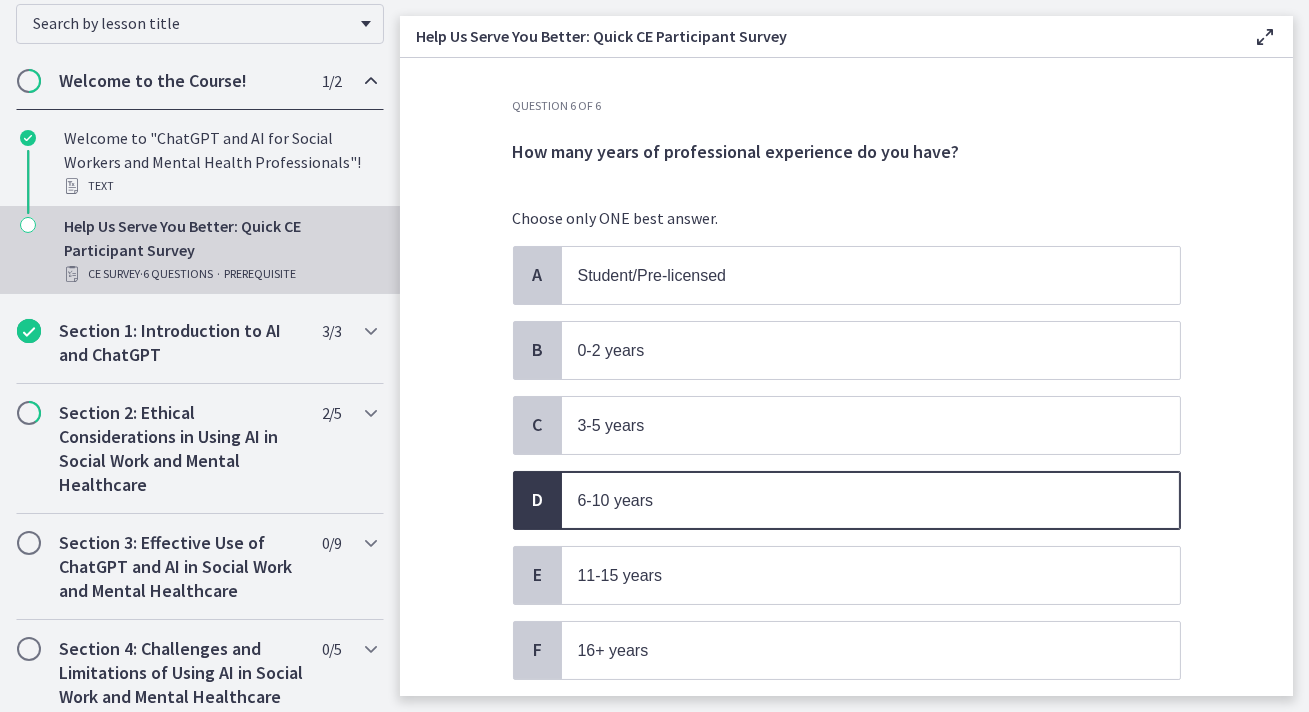 scroll, scrollTop: 136, scrollLeft: 0, axis: vertical 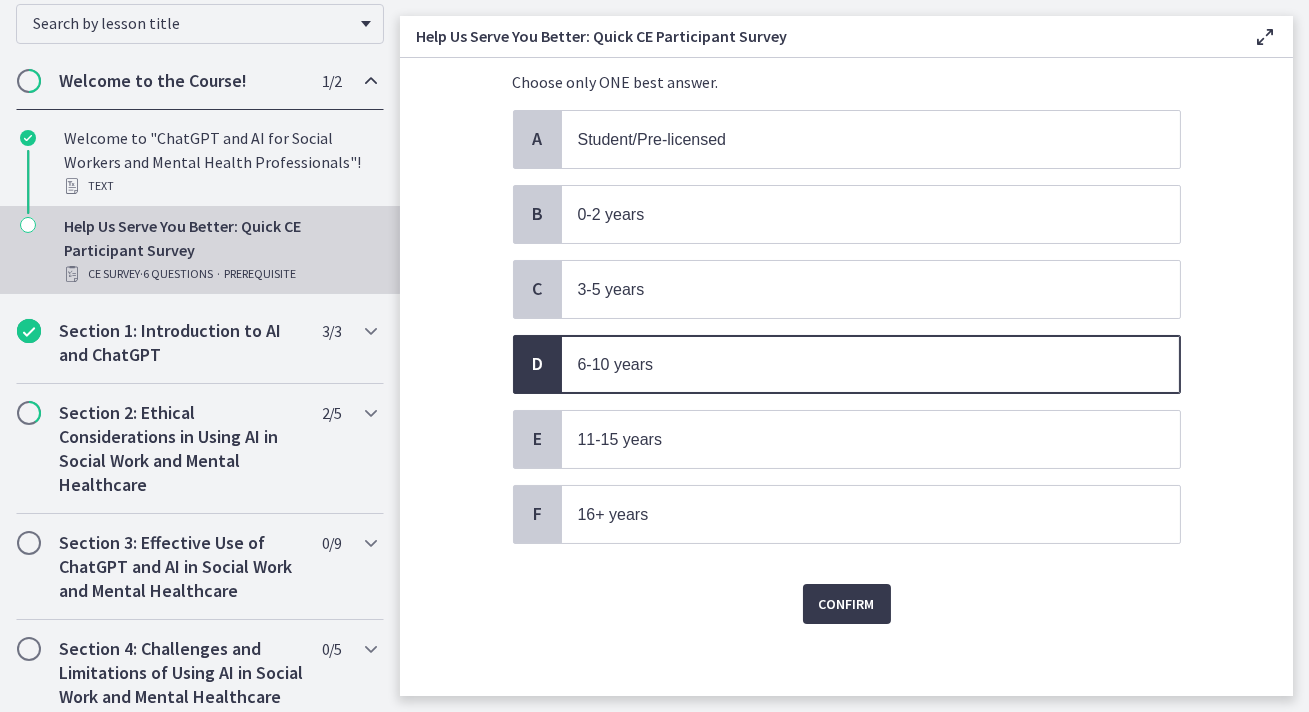 click on "Question   6   of   6
How many years of professional experience do you have?
Choose only ONE best answer.
A
Student/Pre-licensed
B
0-2 years
C
3-5 years
D
6-10 years
E
11-15 years
F
16+ years
Confirm" 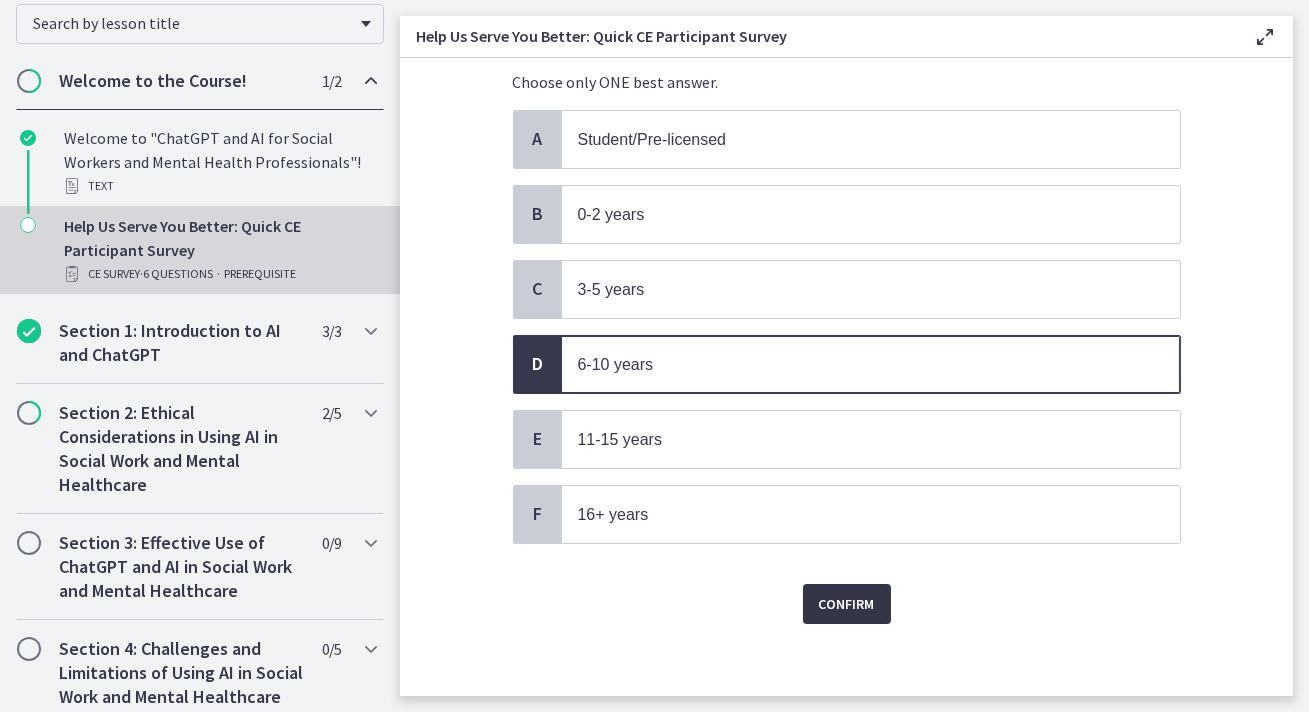 click on "Confirm" at bounding box center (847, 604) 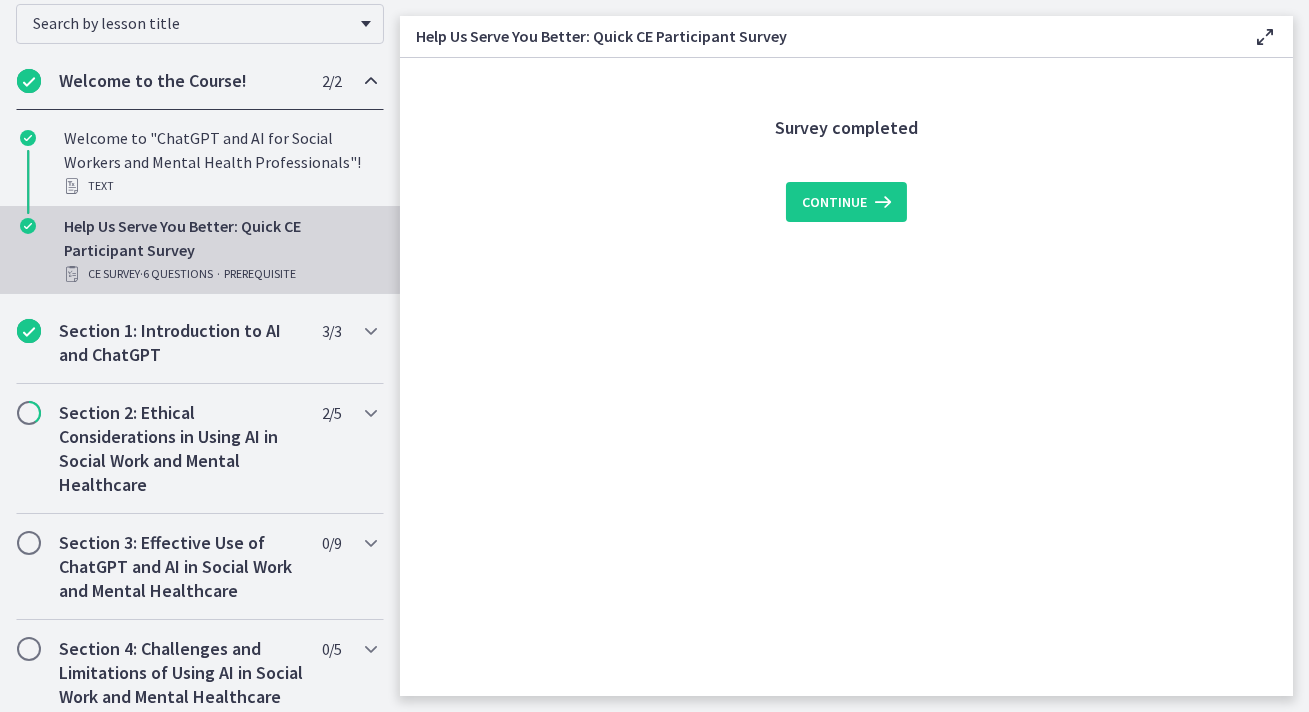 scroll, scrollTop: 0, scrollLeft: 0, axis: both 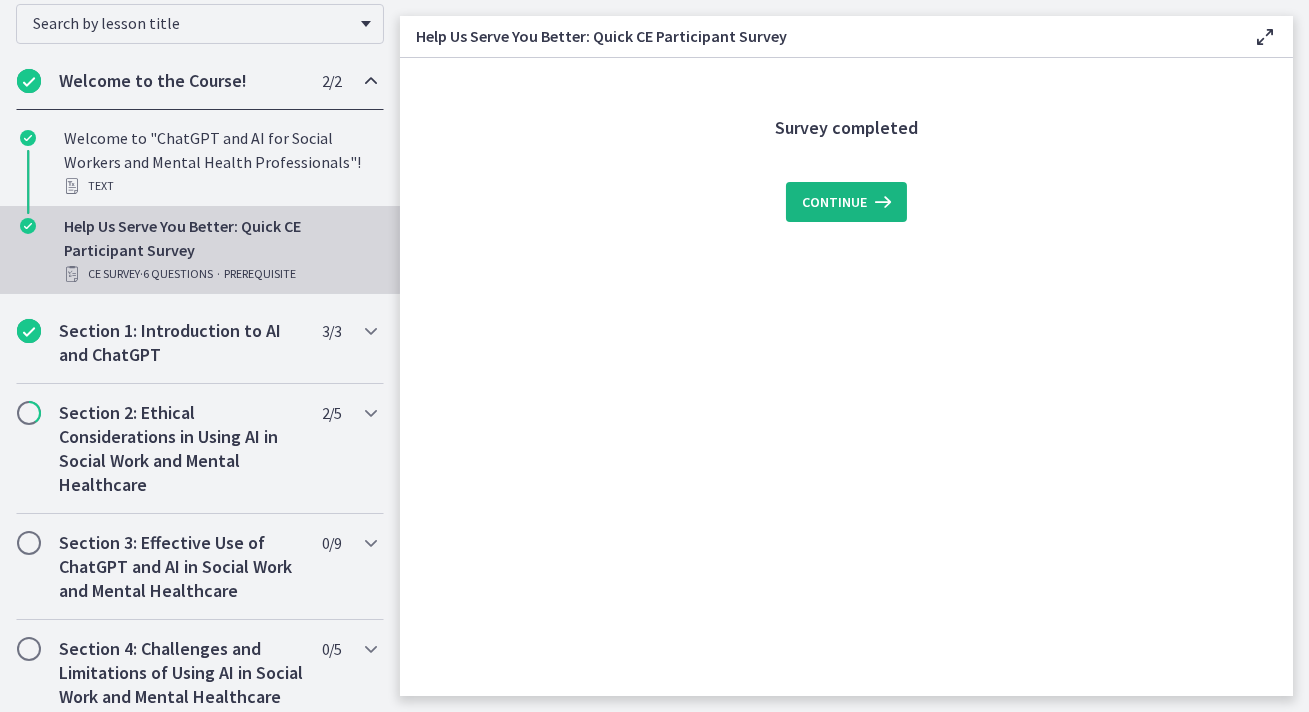 click on "Continue" at bounding box center (834, 202) 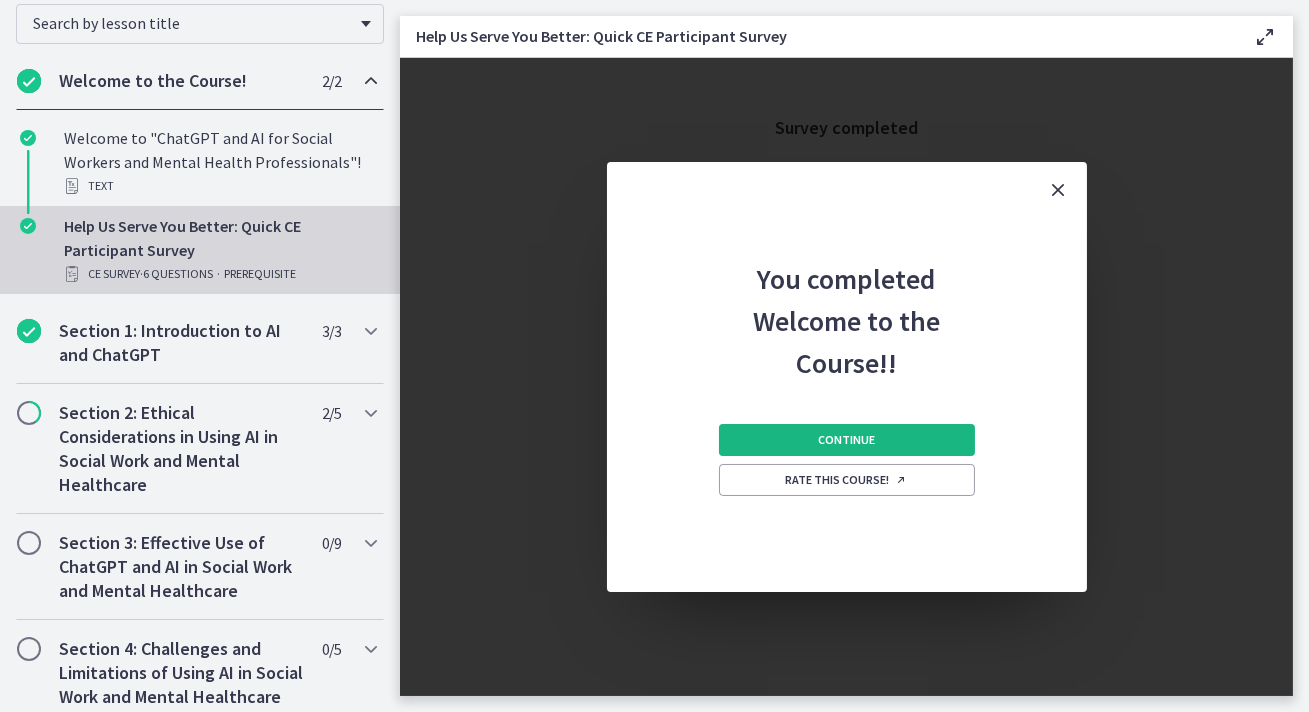 click on "Continue" at bounding box center [846, 440] 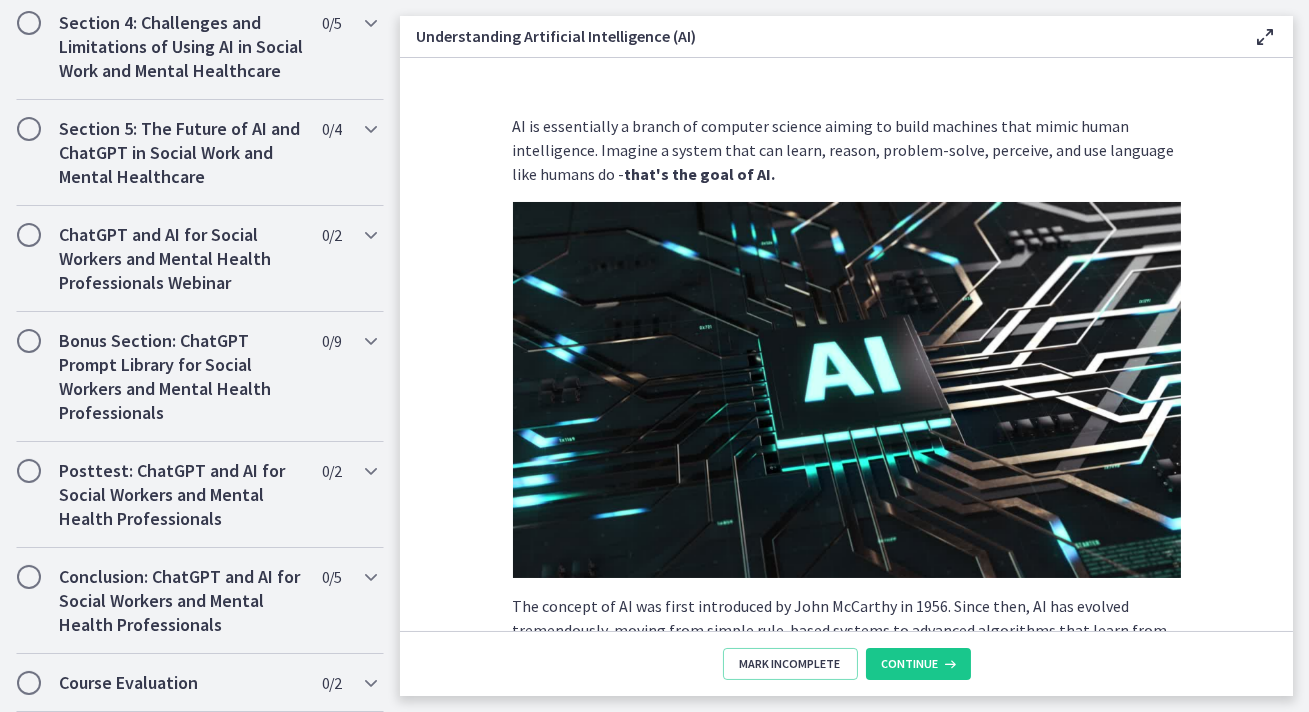 scroll, scrollTop: 1034, scrollLeft: 0, axis: vertical 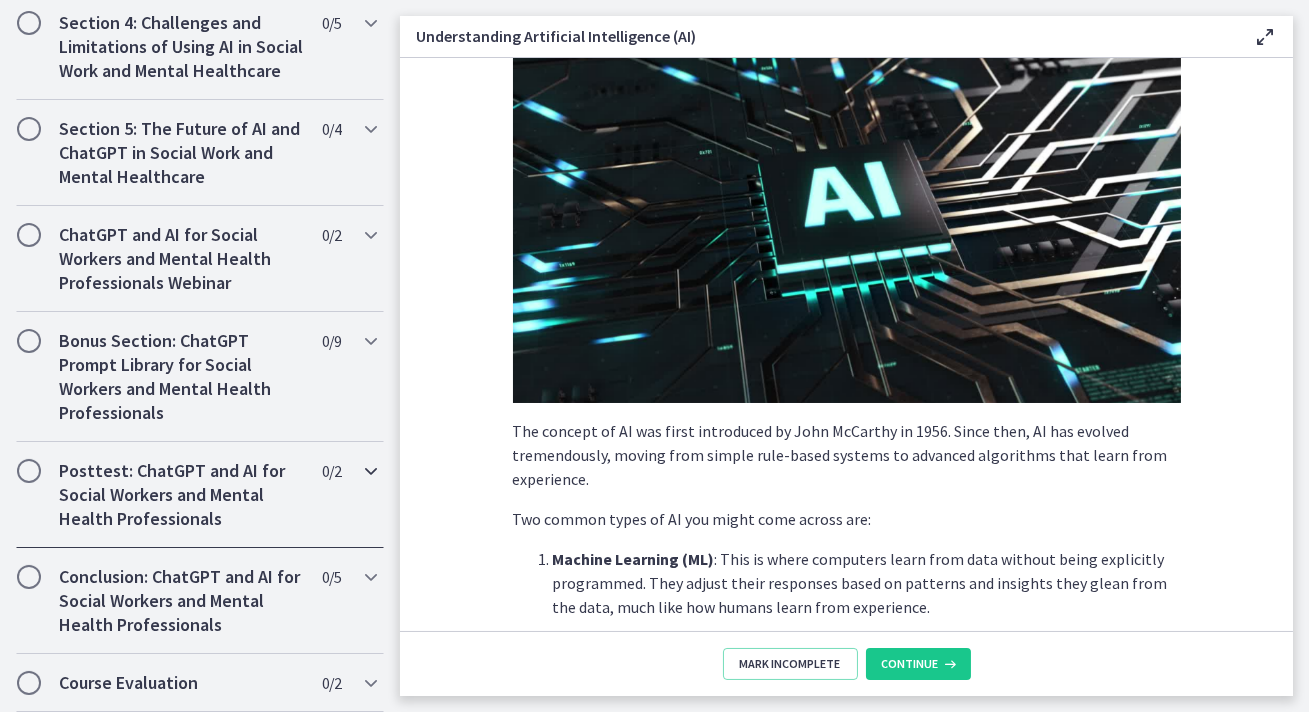 click on "Posttest: ChatGPT and AI for Social Workers and Mental Health Professionals" at bounding box center (181, 495) 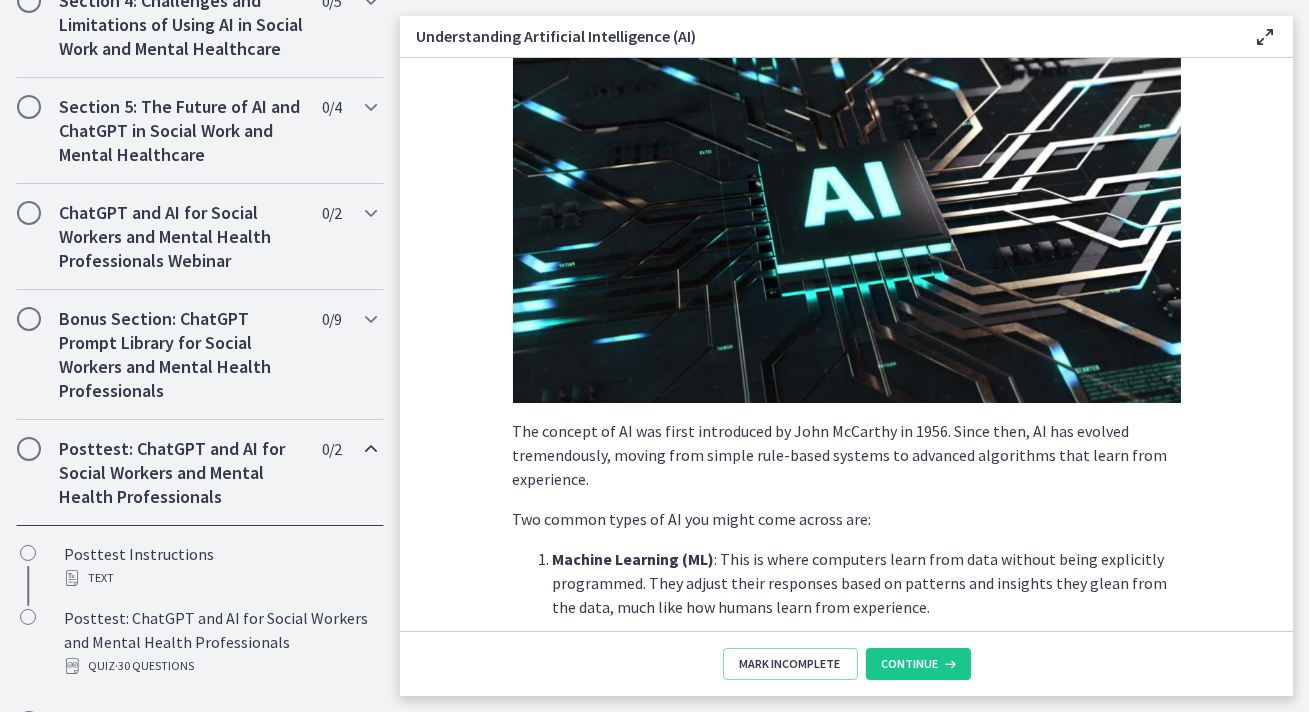 scroll, scrollTop: 826, scrollLeft: 0, axis: vertical 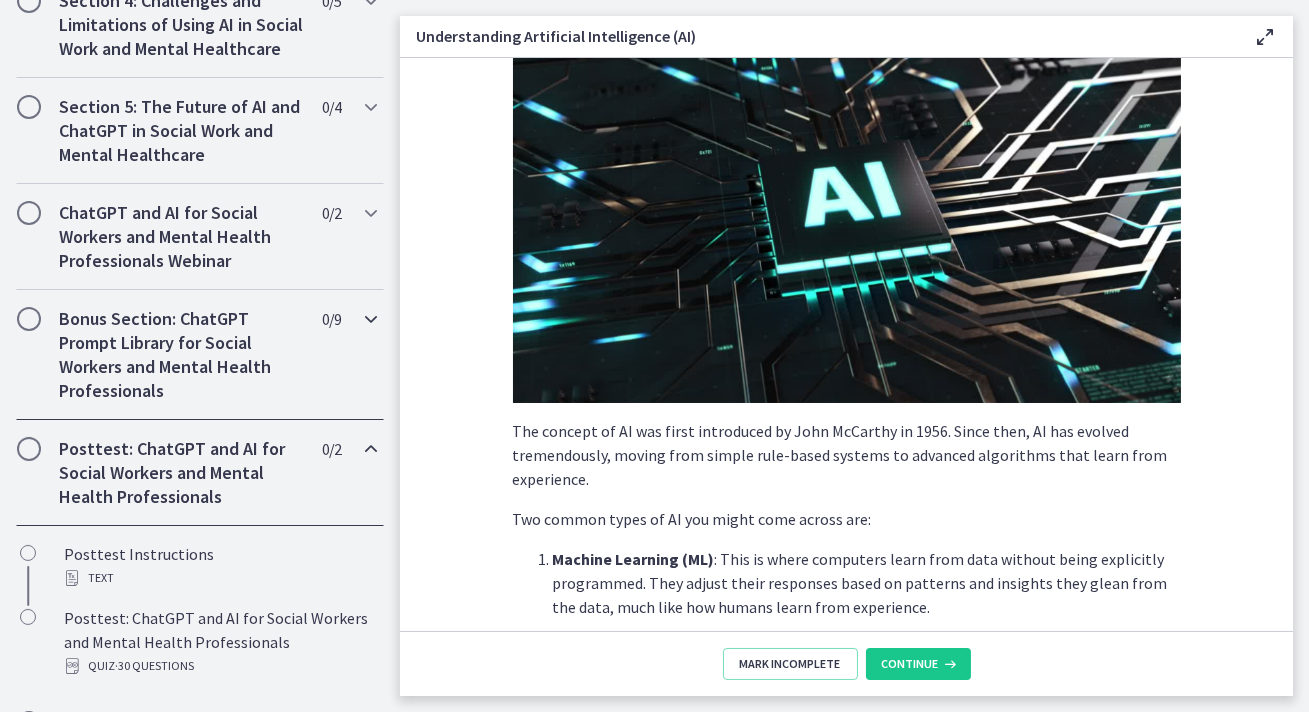 click on "Bonus Section: ChatGPT Prompt Library for Social Workers and Mental Health Professionals" at bounding box center [181, 355] 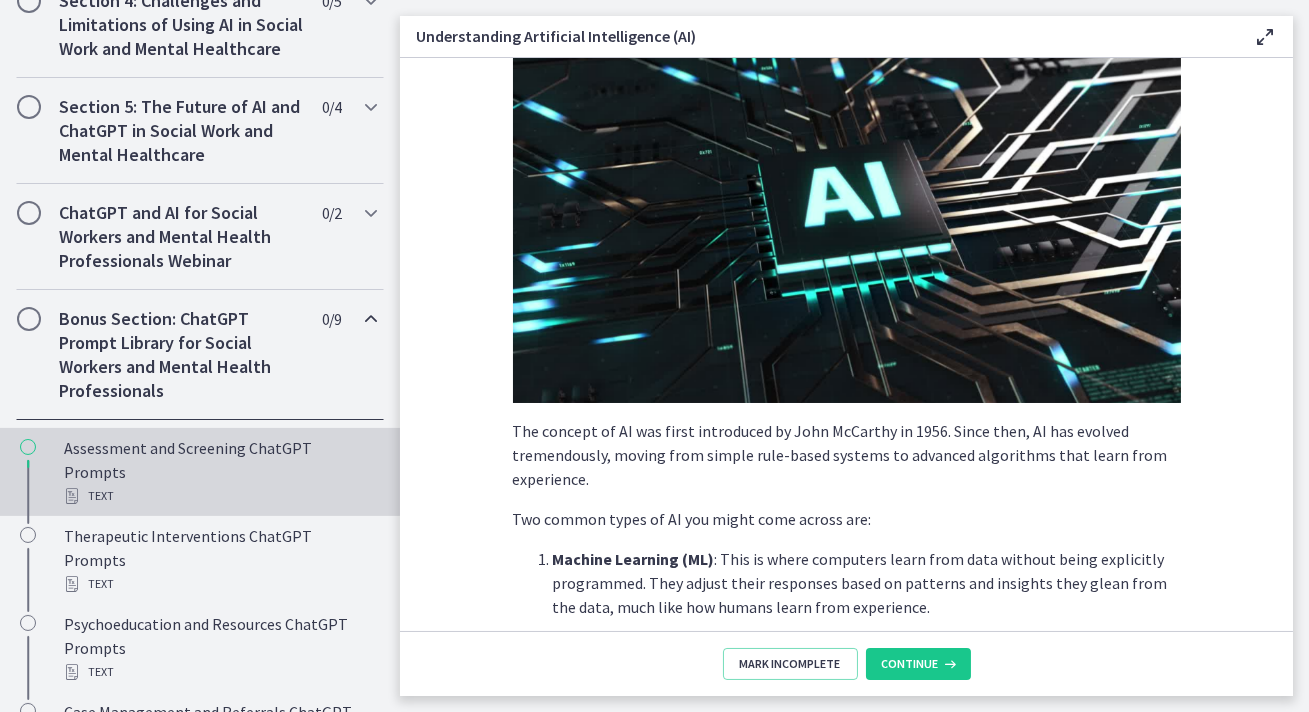 click on "Assessment and Screening ChatGPT Prompts
Text" at bounding box center [220, 472] 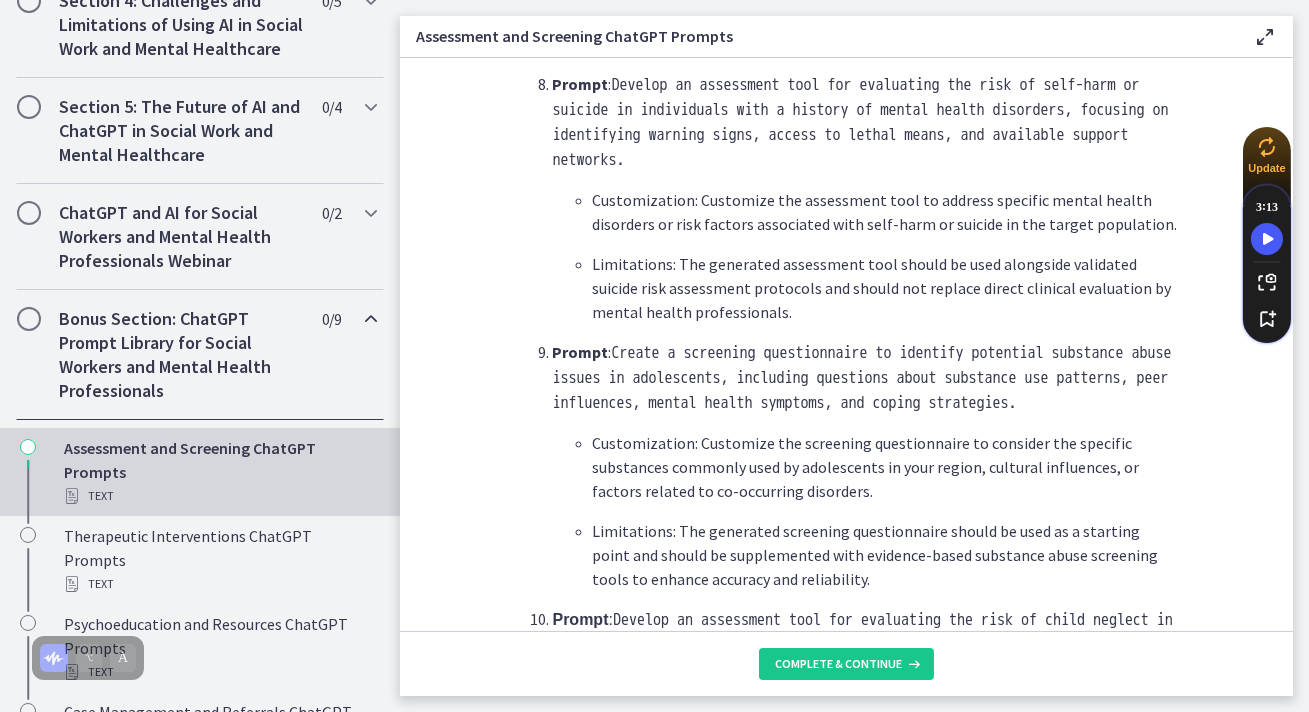 scroll, scrollTop: 2578, scrollLeft: 0, axis: vertical 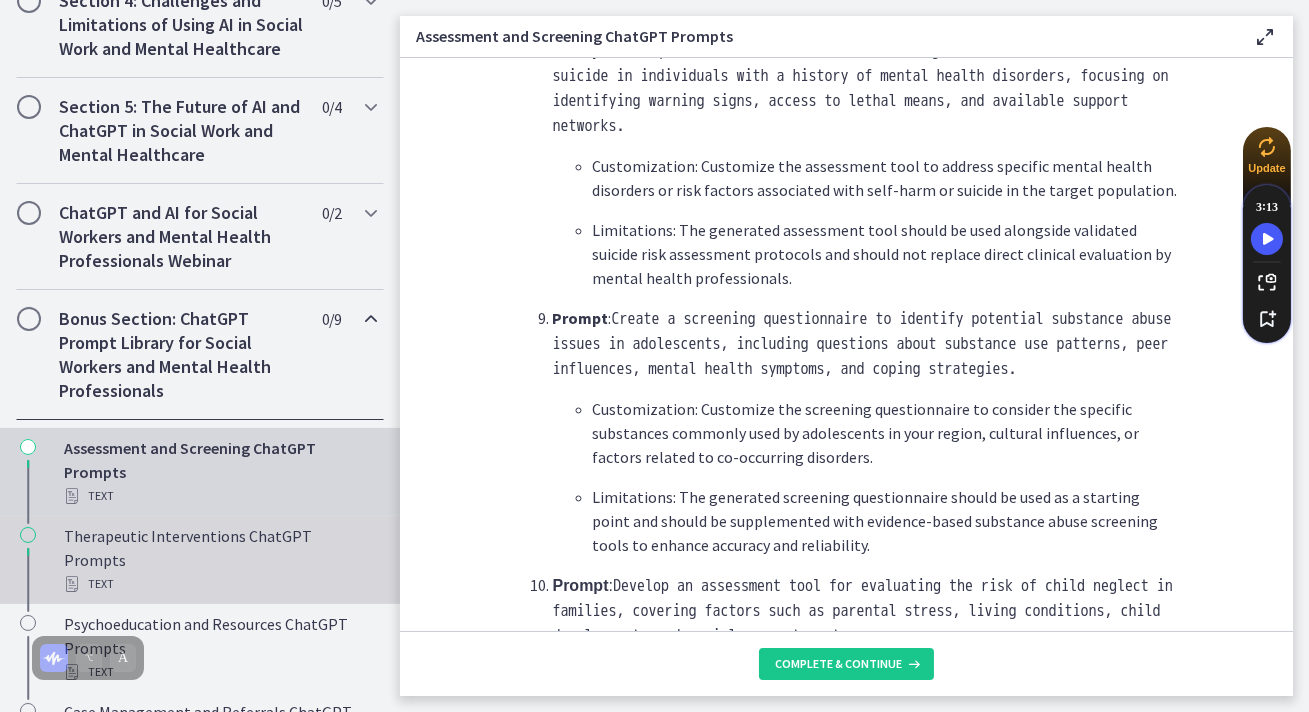 click on "Text" at bounding box center [220, 584] 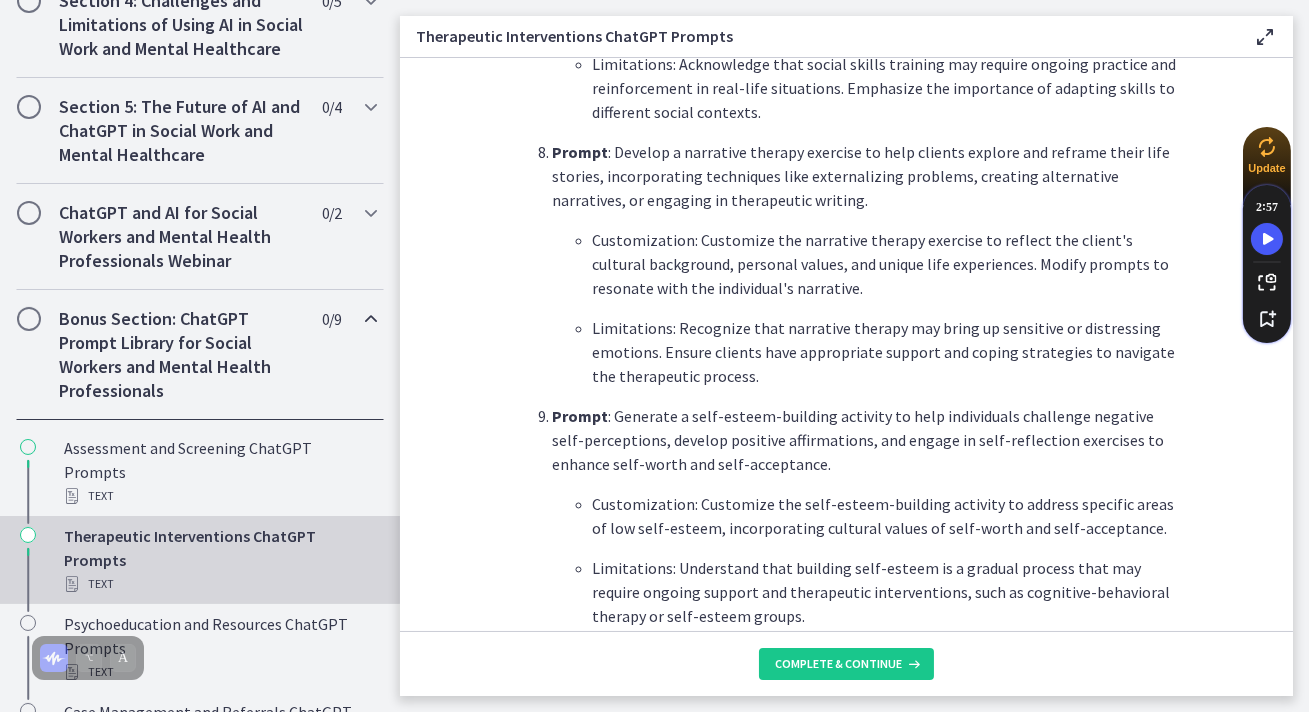 scroll, scrollTop: 2336, scrollLeft: 0, axis: vertical 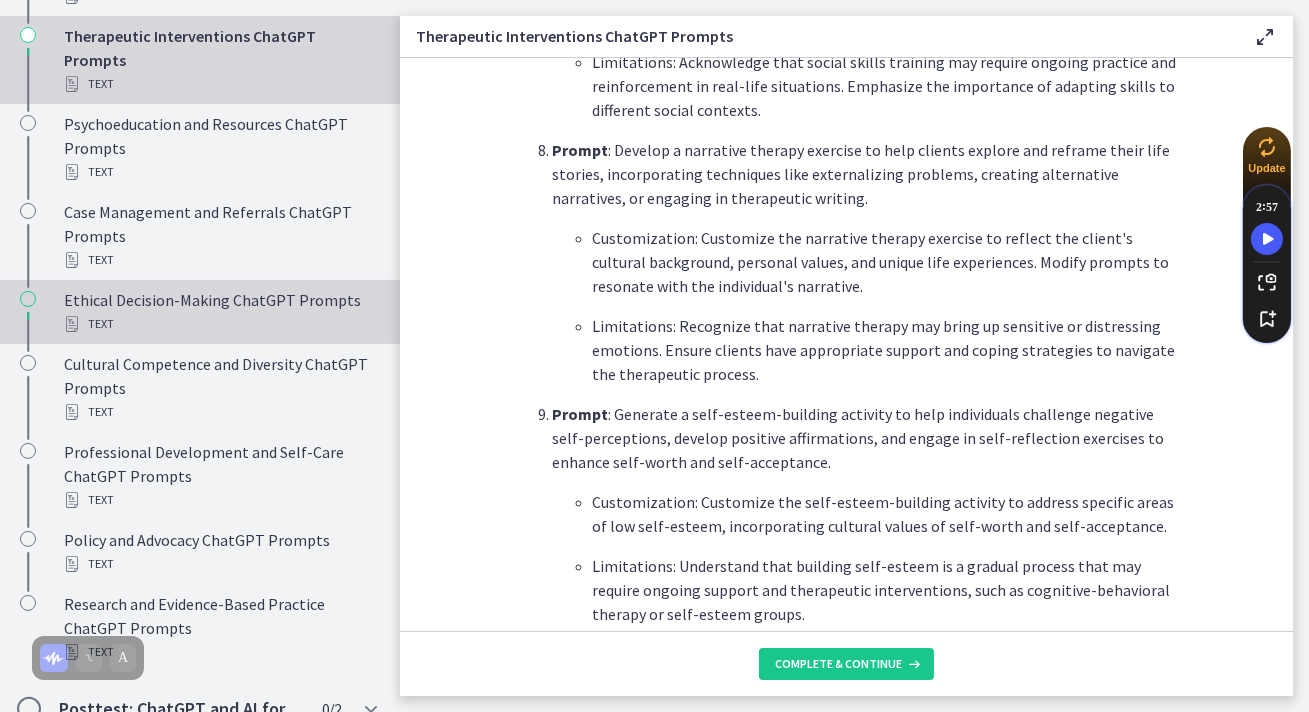 click on "Text" at bounding box center (220, 324) 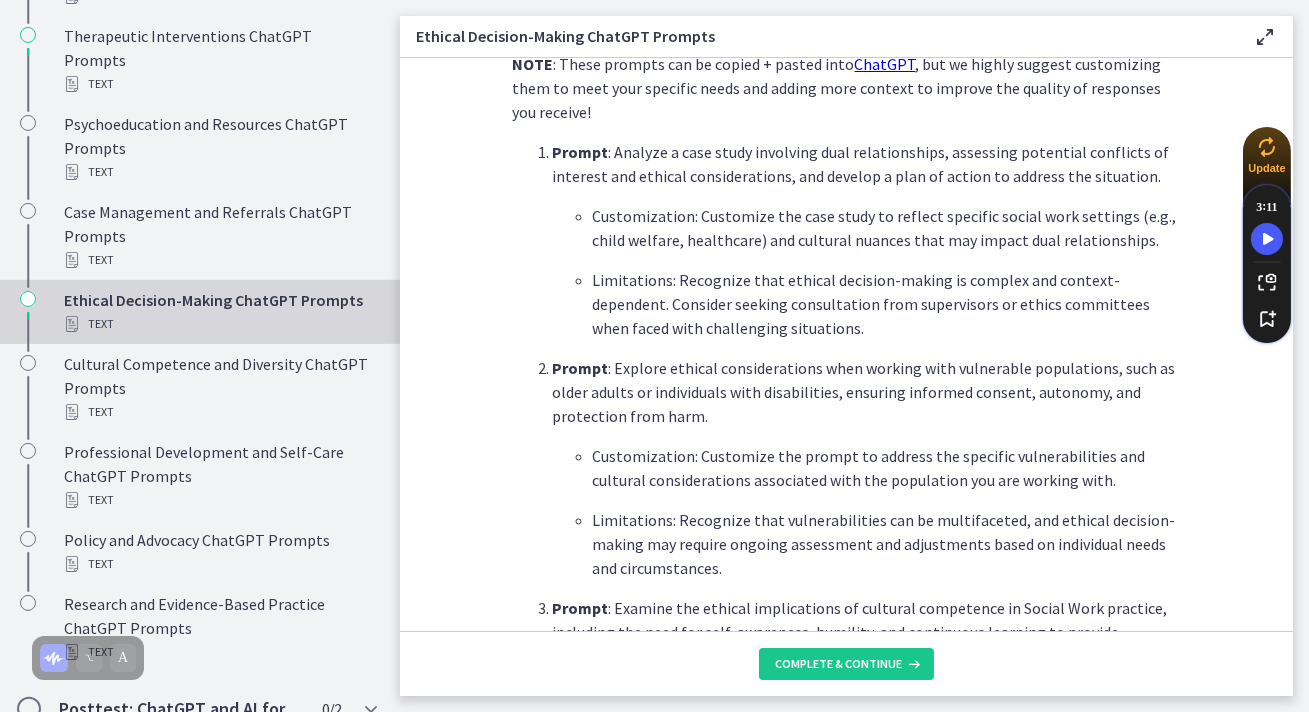 scroll, scrollTop: 566, scrollLeft: 0, axis: vertical 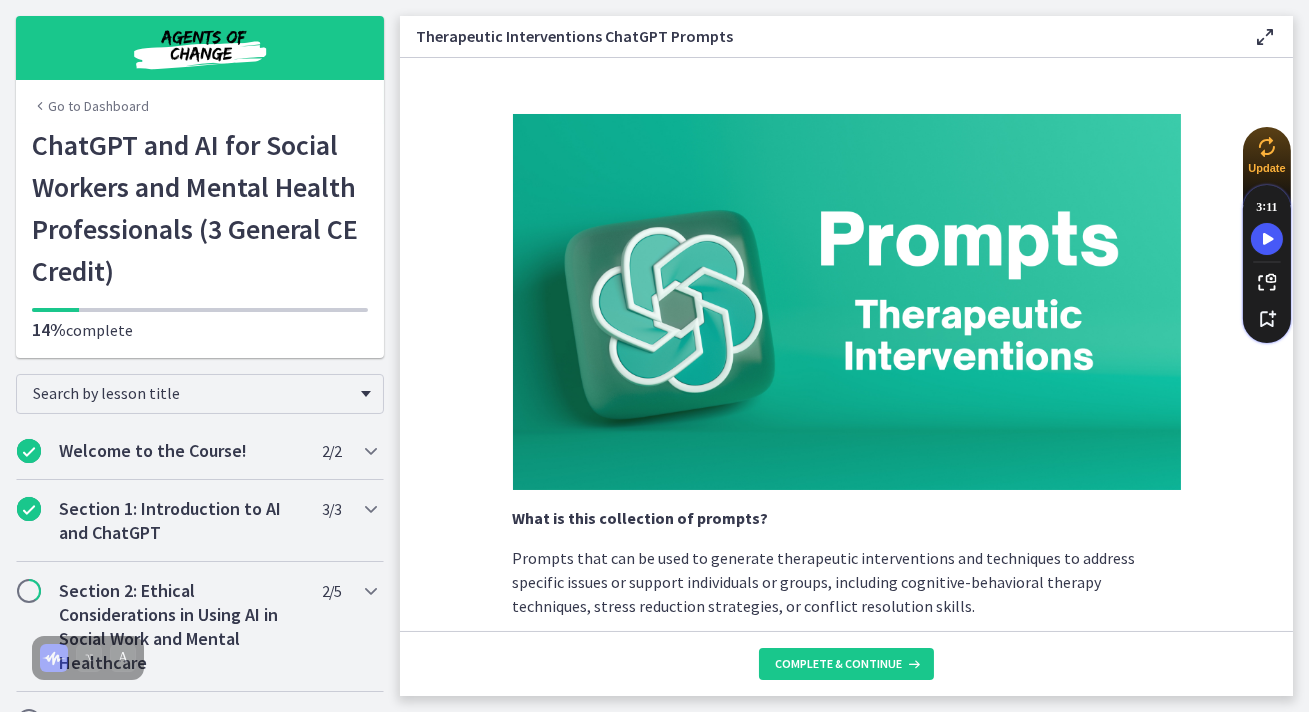 click on "Go to Dashboard" at bounding box center (200, 102) 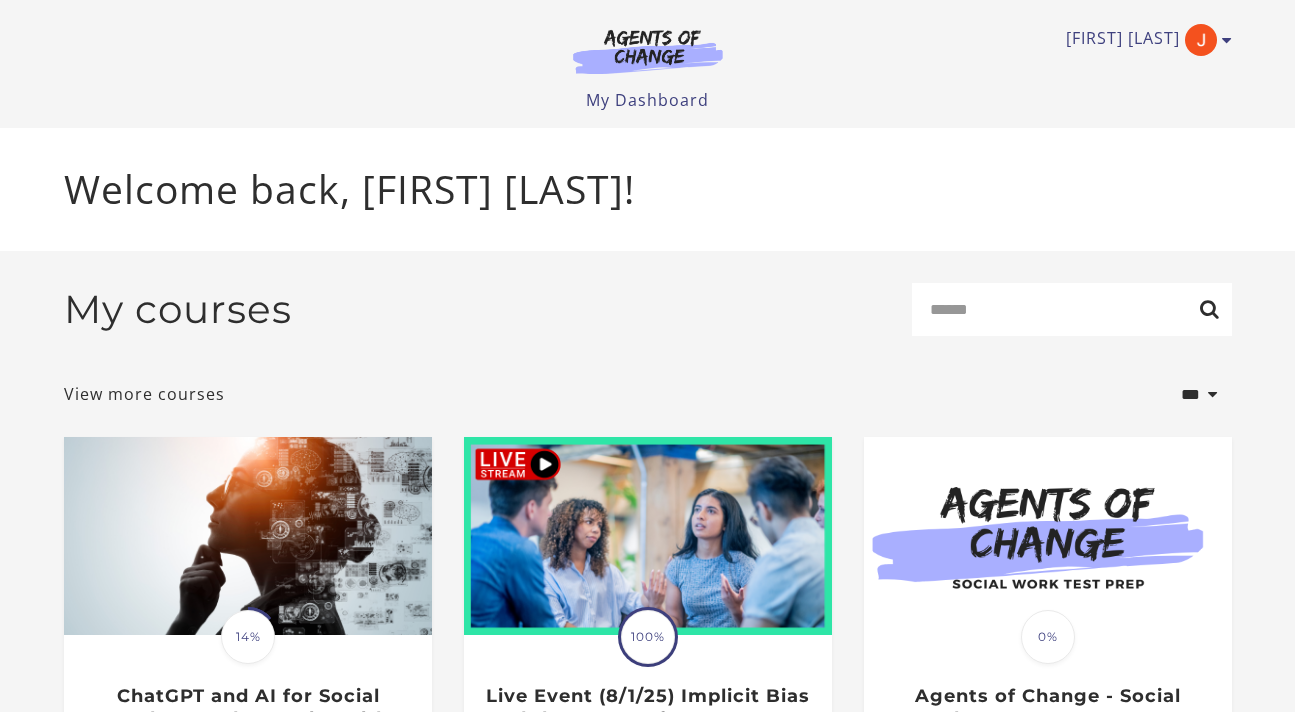 scroll, scrollTop: 0, scrollLeft: 0, axis: both 